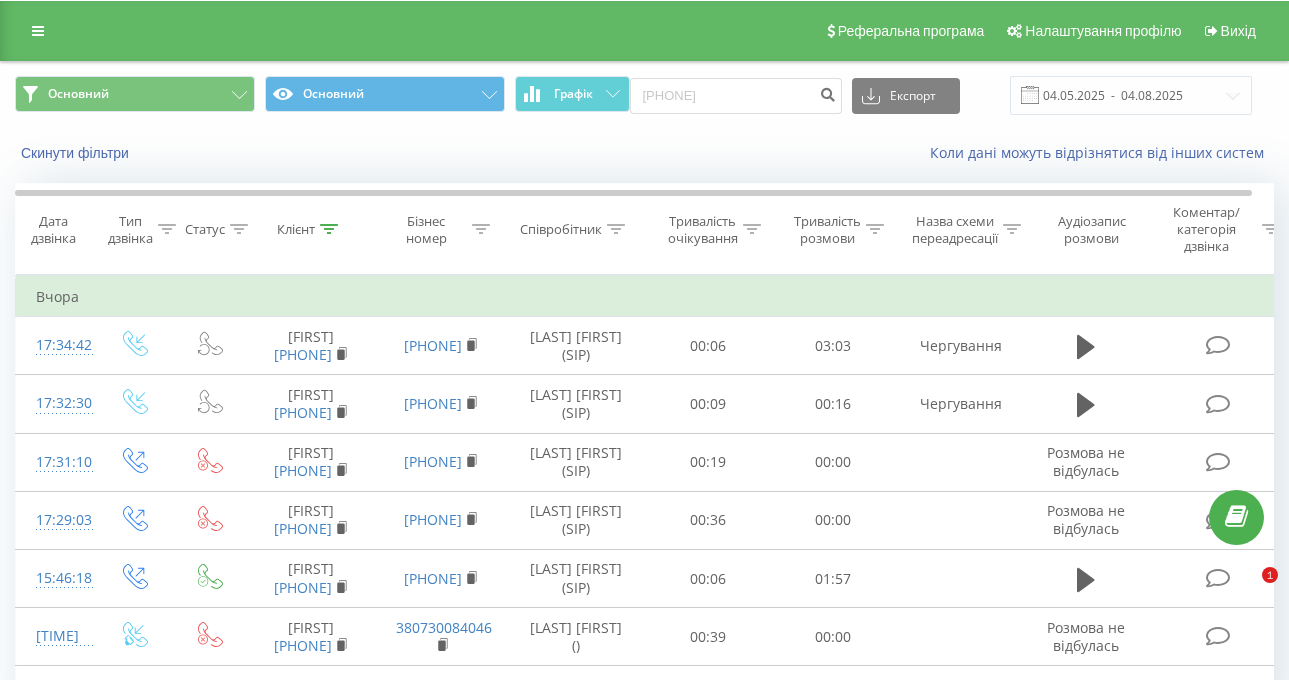 scroll, scrollTop: 0, scrollLeft: 0, axis: both 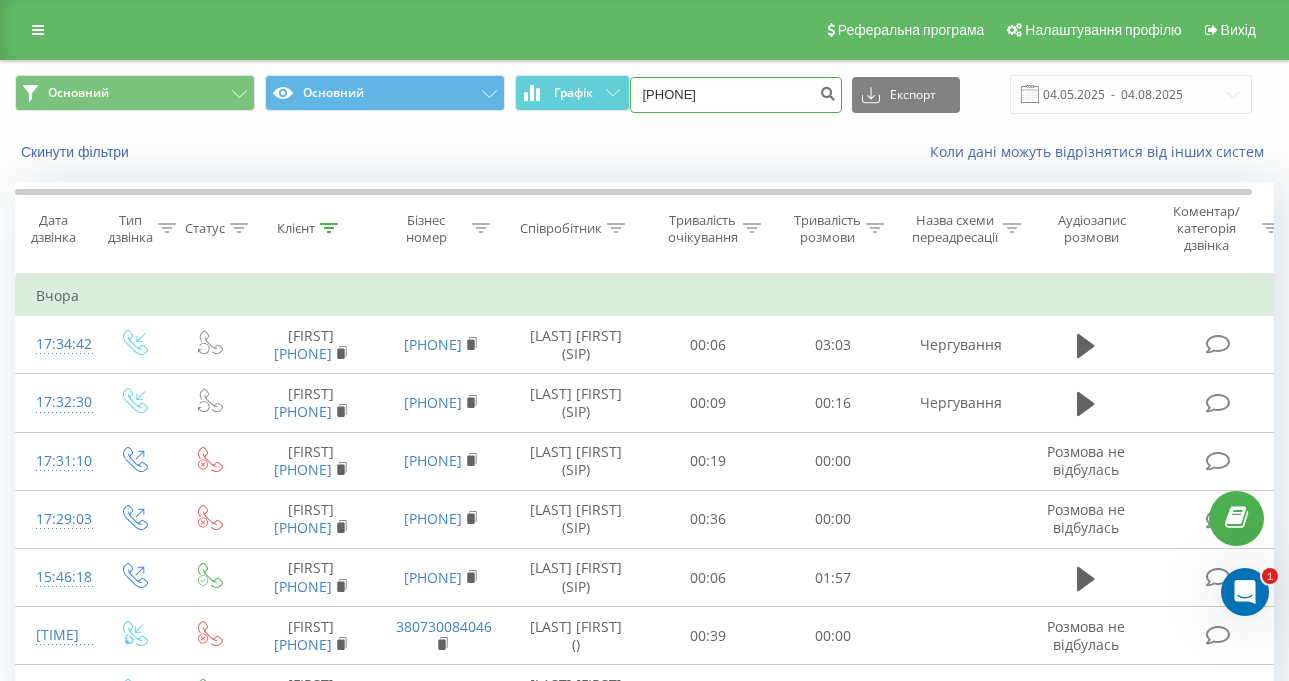 click on "0674858533" at bounding box center [736, 95] 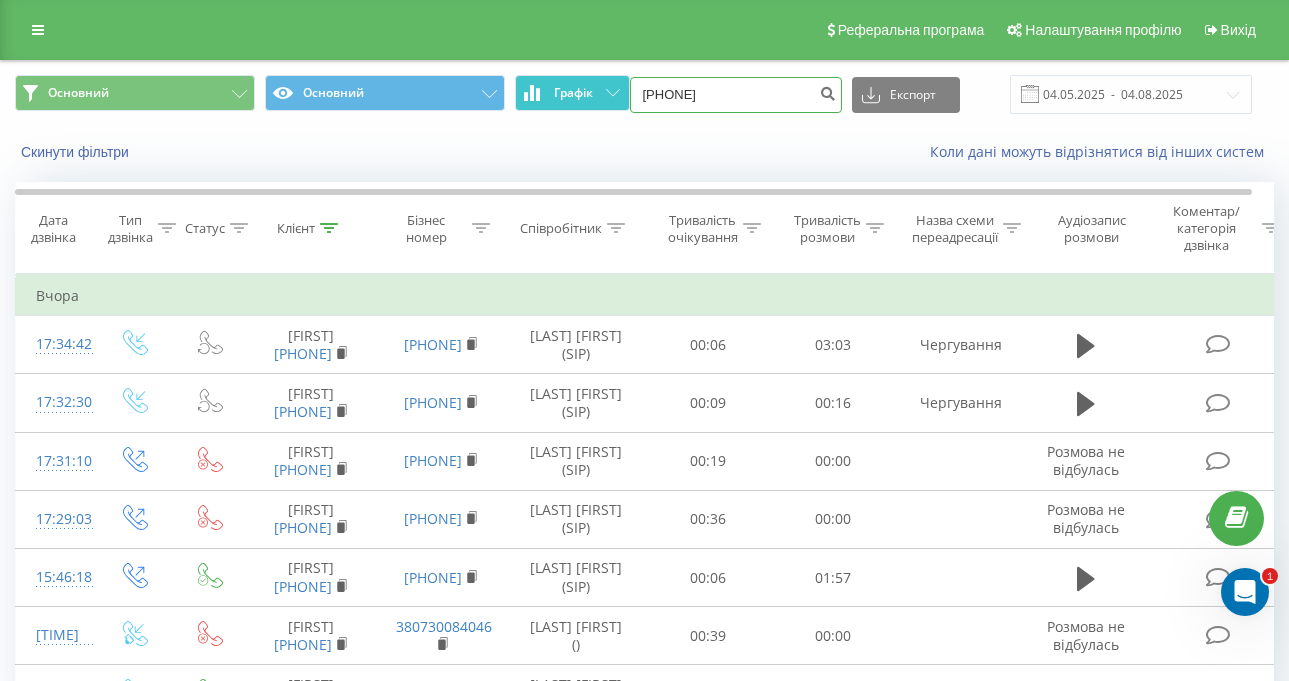 drag, startPoint x: 744, startPoint y: 96, endPoint x: 614, endPoint y: 92, distance: 130.06152 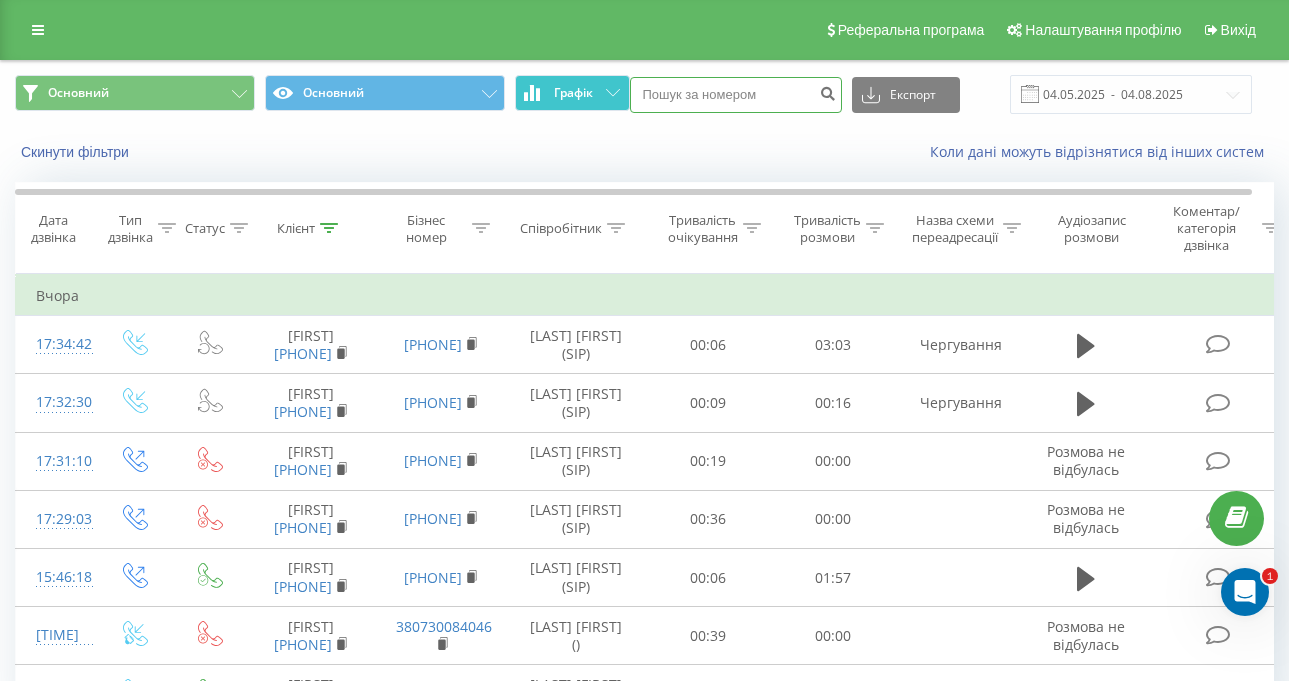 paste on "[PHONE]" 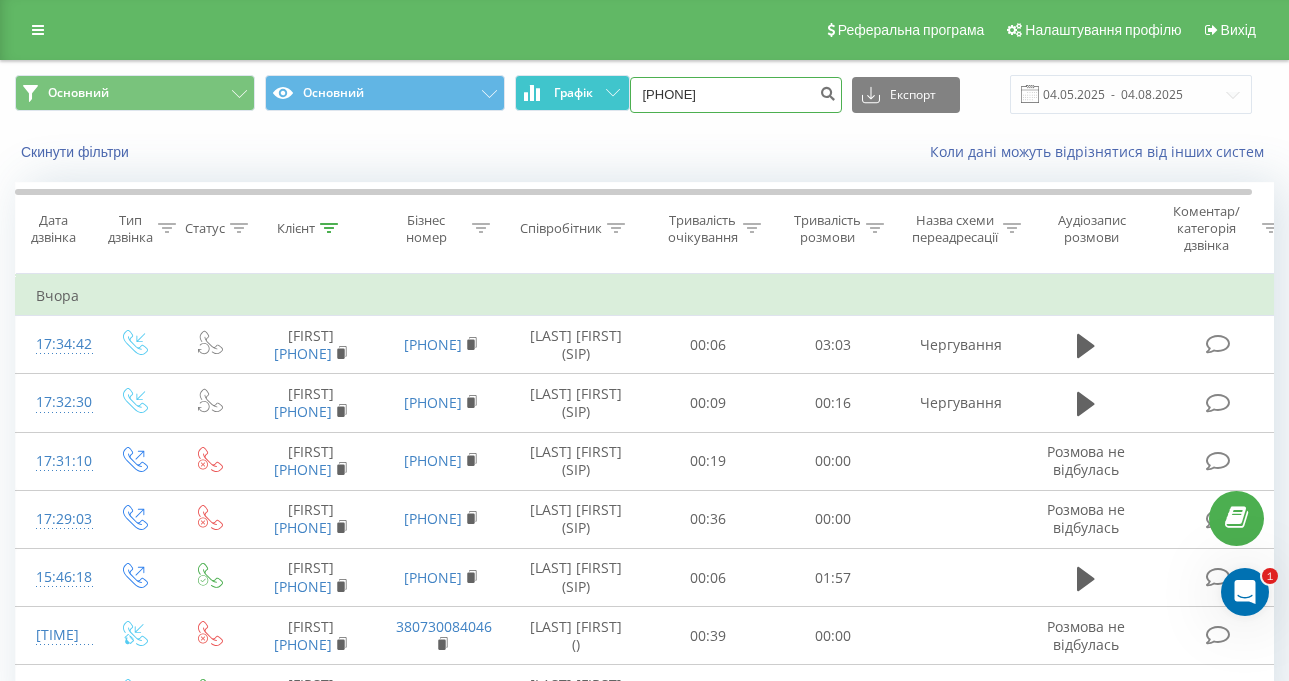 drag, startPoint x: 660, startPoint y: 89, endPoint x: 599, endPoint y: 104, distance: 62.817196 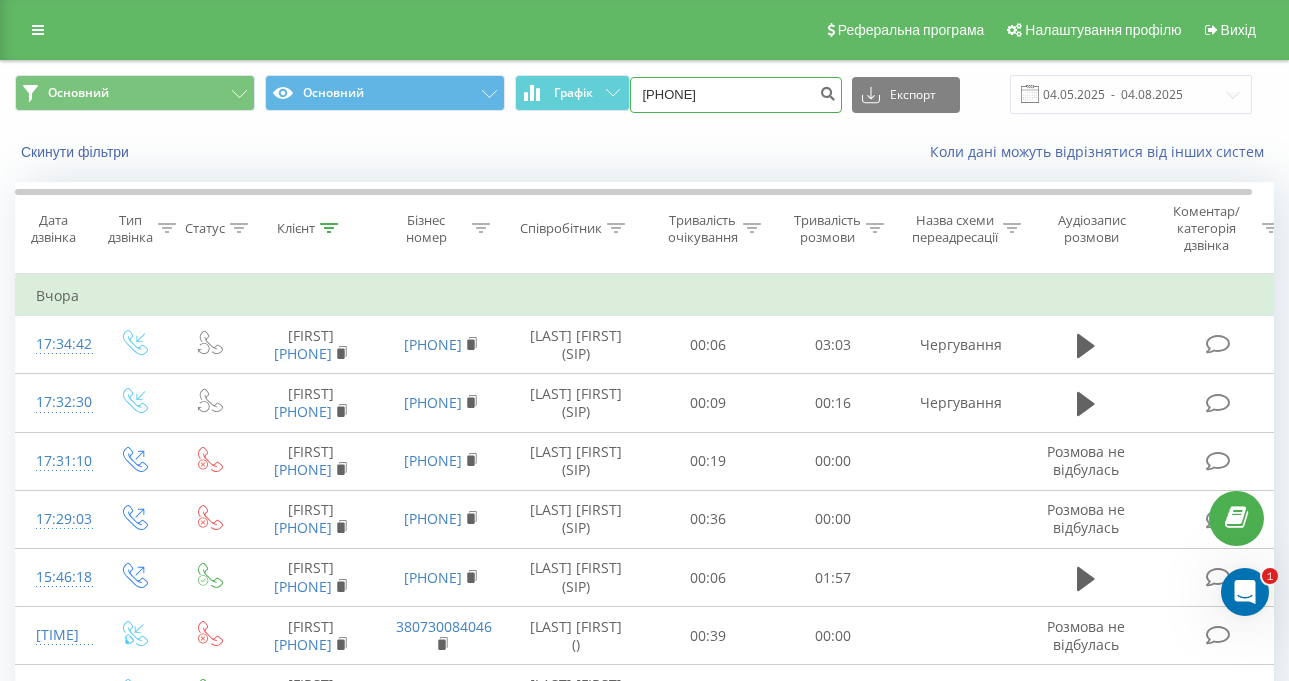 type on "[PHONE]" 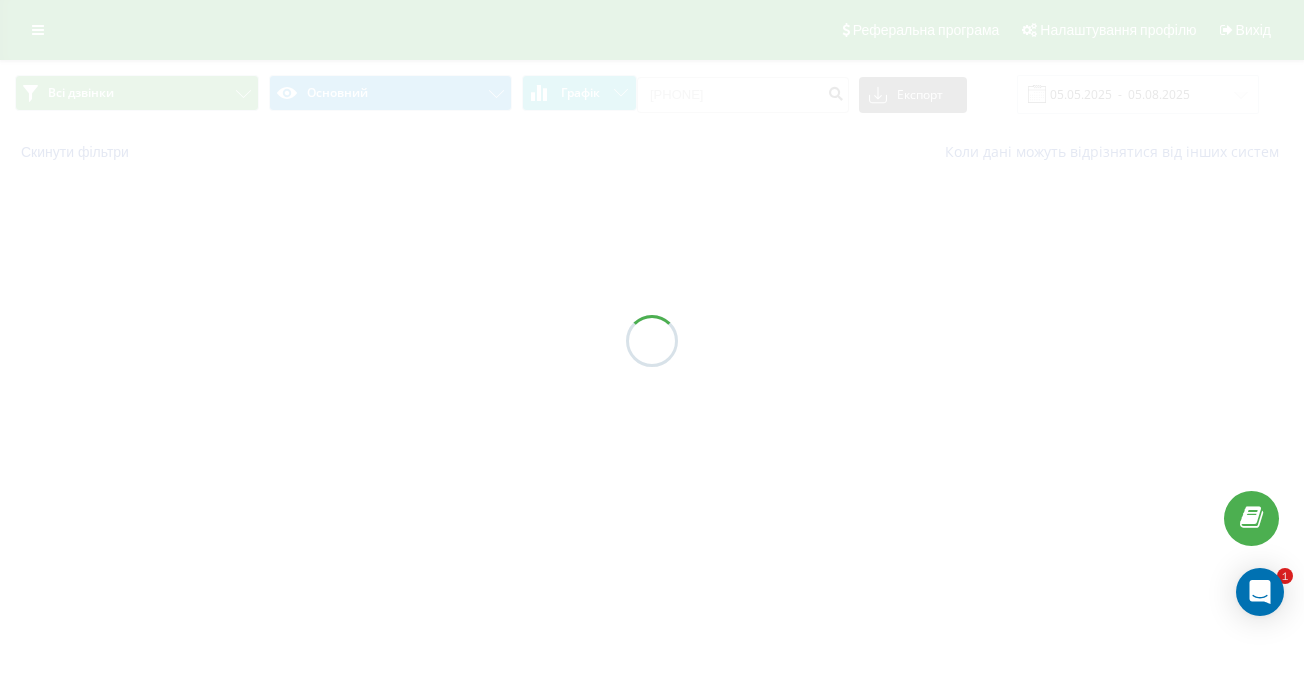 scroll, scrollTop: 0, scrollLeft: 0, axis: both 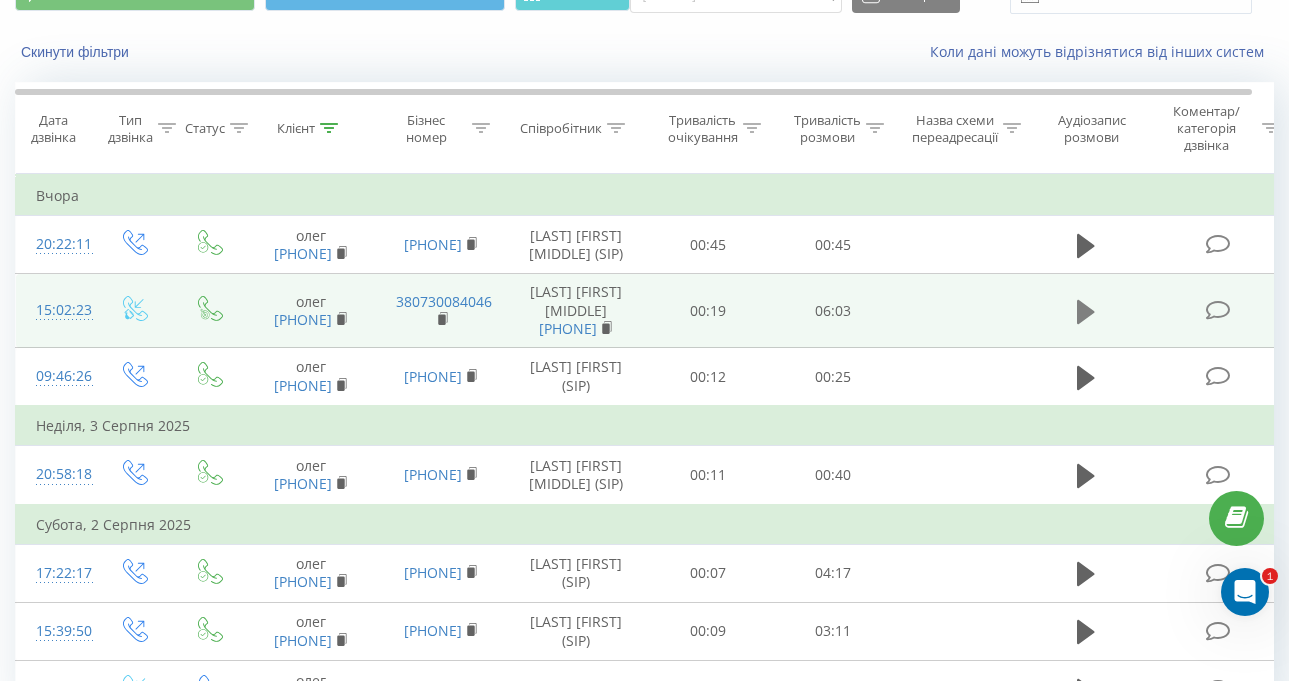 click 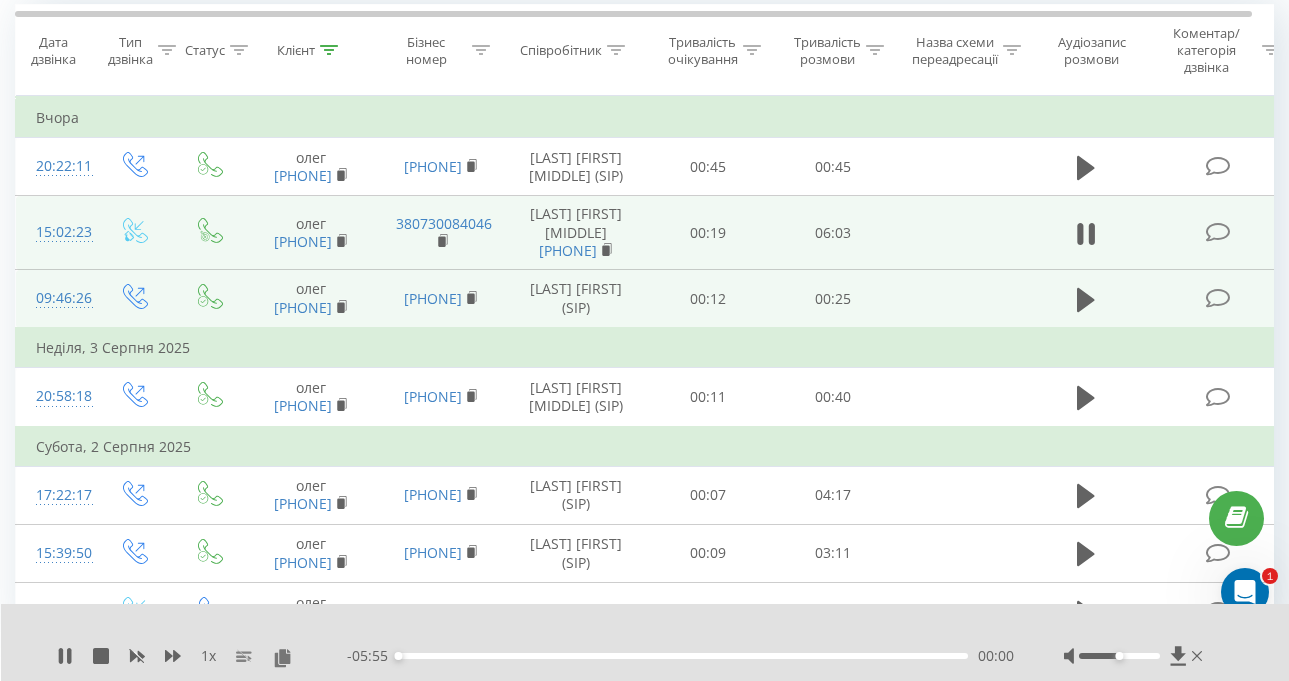 scroll, scrollTop: 200, scrollLeft: 0, axis: vertical 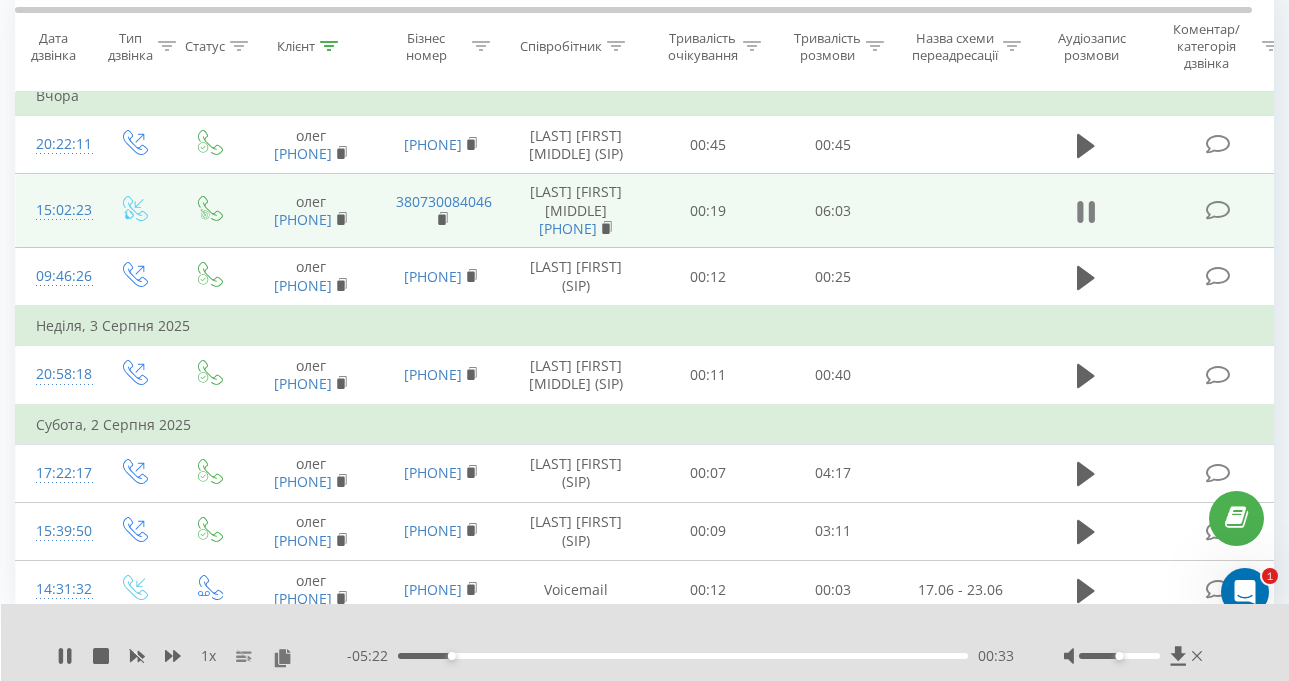 click at bounding box center (1086, 212) 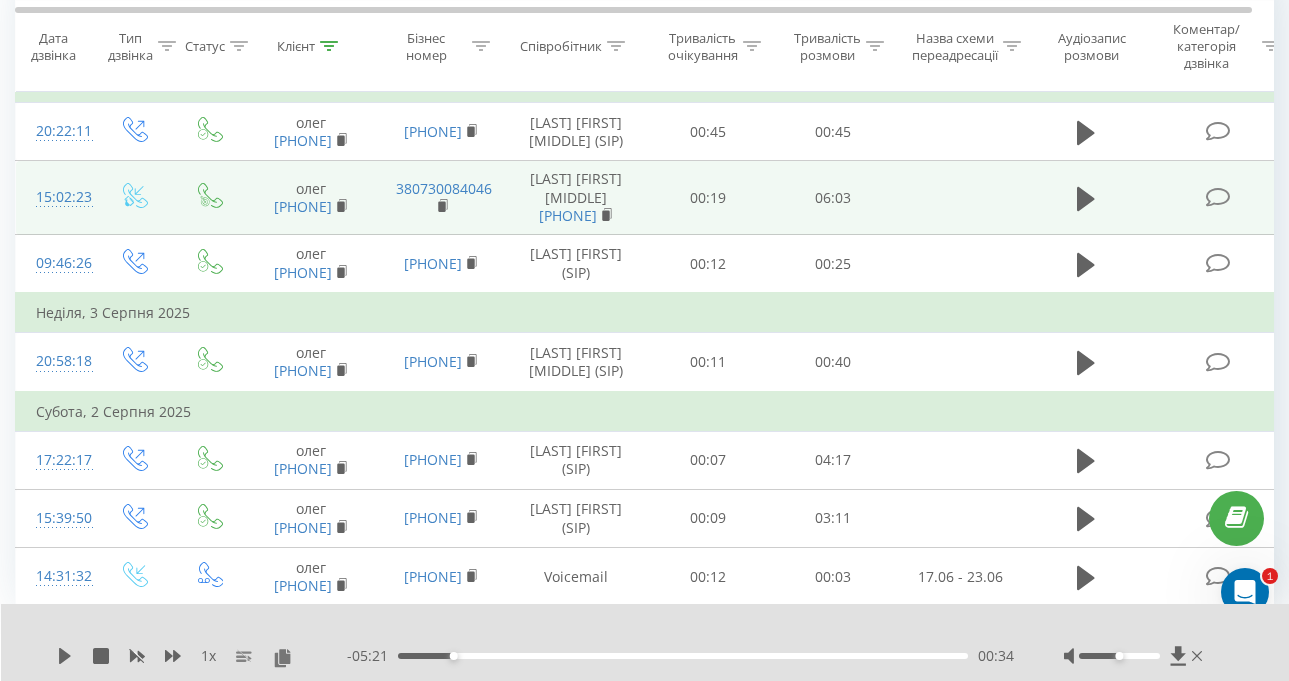 scroll, scrollTop: 300, scrollLeft: 0, axis: vertical 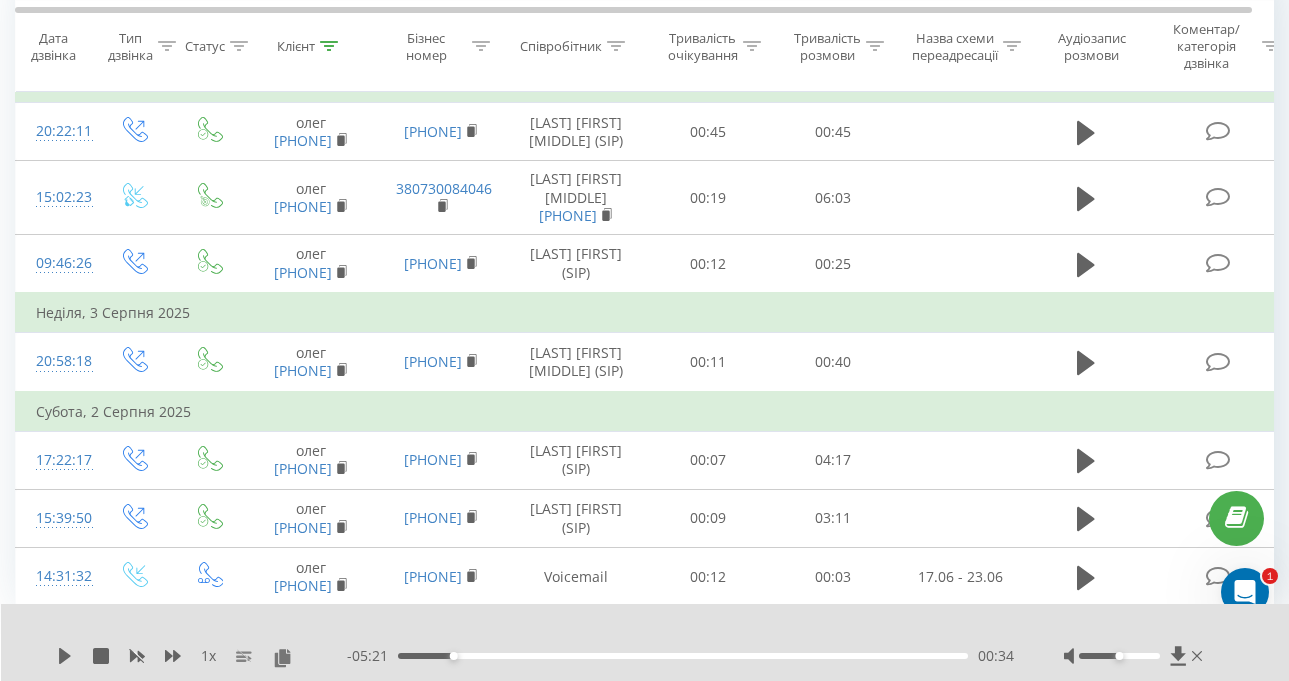 click on "Всі дзвінки Основний Графік [PHONE] Експорт .csv .xls .xlsx [DATE] - [DATE] Скинути фільтри Коли дані можуть відрізнятися вiд інших систем Дата дзвінка Тип дзвінка Статус Клієнт Бізнес номер Співробітник Тривалість очікування Тривалість розмови Назва схеми переадресації Аудіозапис розмови Коментар/категорія дзвінка Фільтрувати за умовою Дорівнює Введіть значення Скасувати OK Фільтрувати за умовою Дорівнює Введіть значення Скасувати OK Фільтрувати за умовою Містить Скасувати OK Фільтрувати за умовою Містить Скасувати OK Фільтрувати за умовою Містить OK OK OK OK OK" at bounding box center (644, 264) 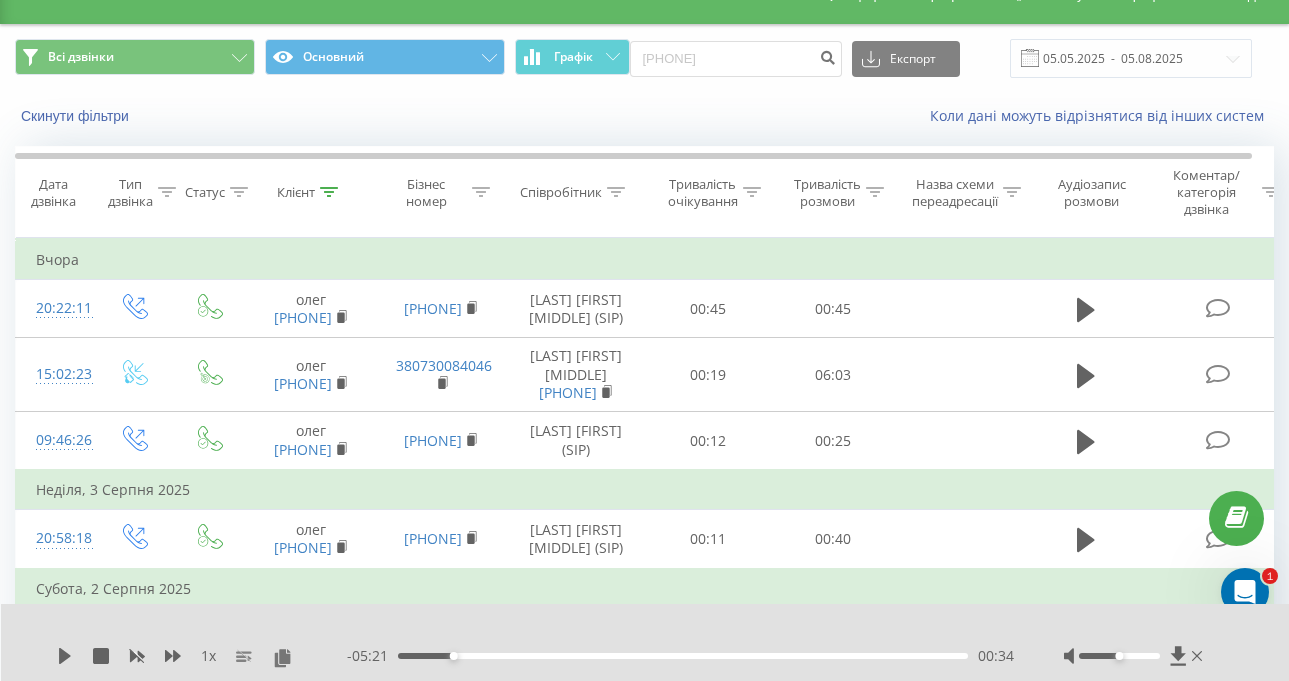scroll, scrollTop: 0, scrollLeft: 0, axis: both 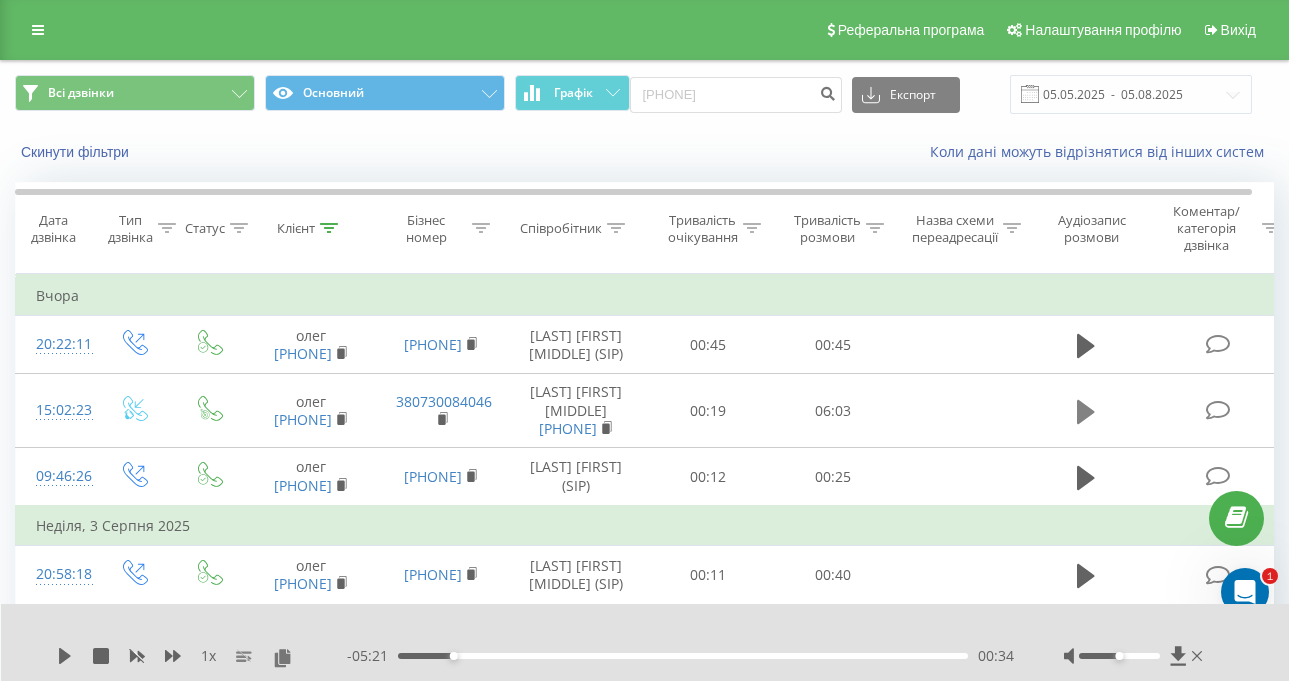 click at bounding box center [1086, 412] 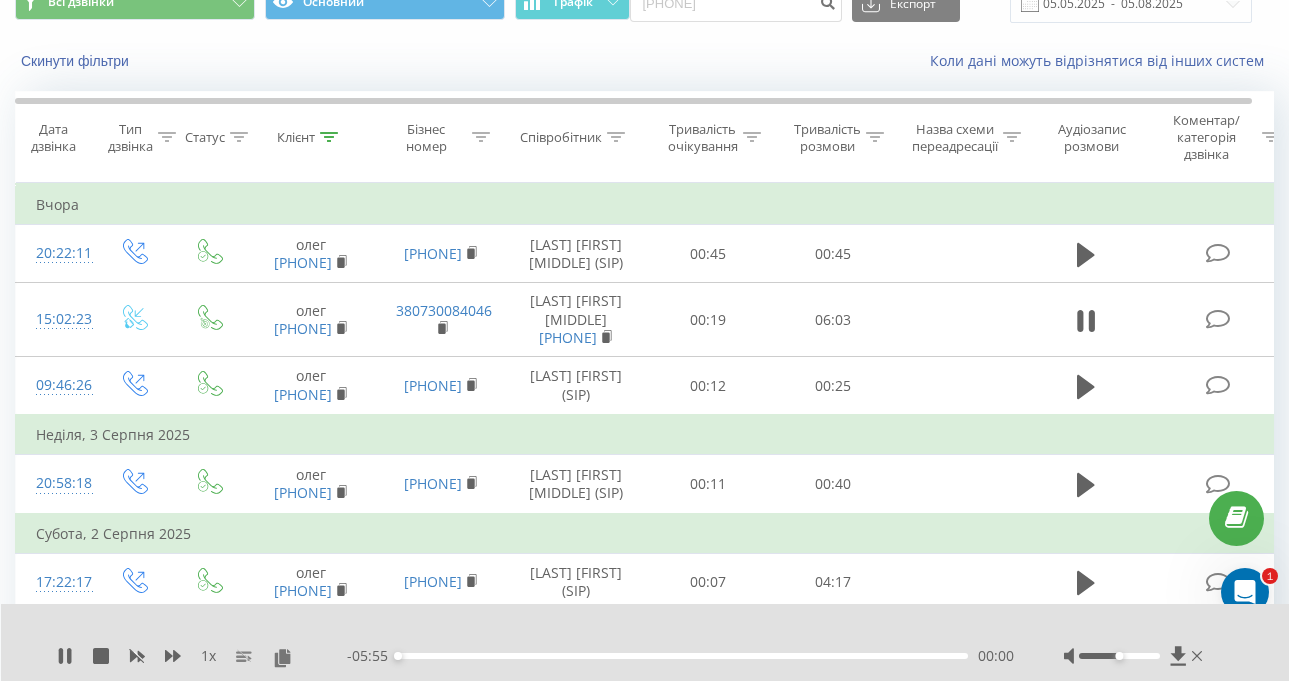 scroll, scrollTop: 100, scrollLeft: 0, axis: vertical 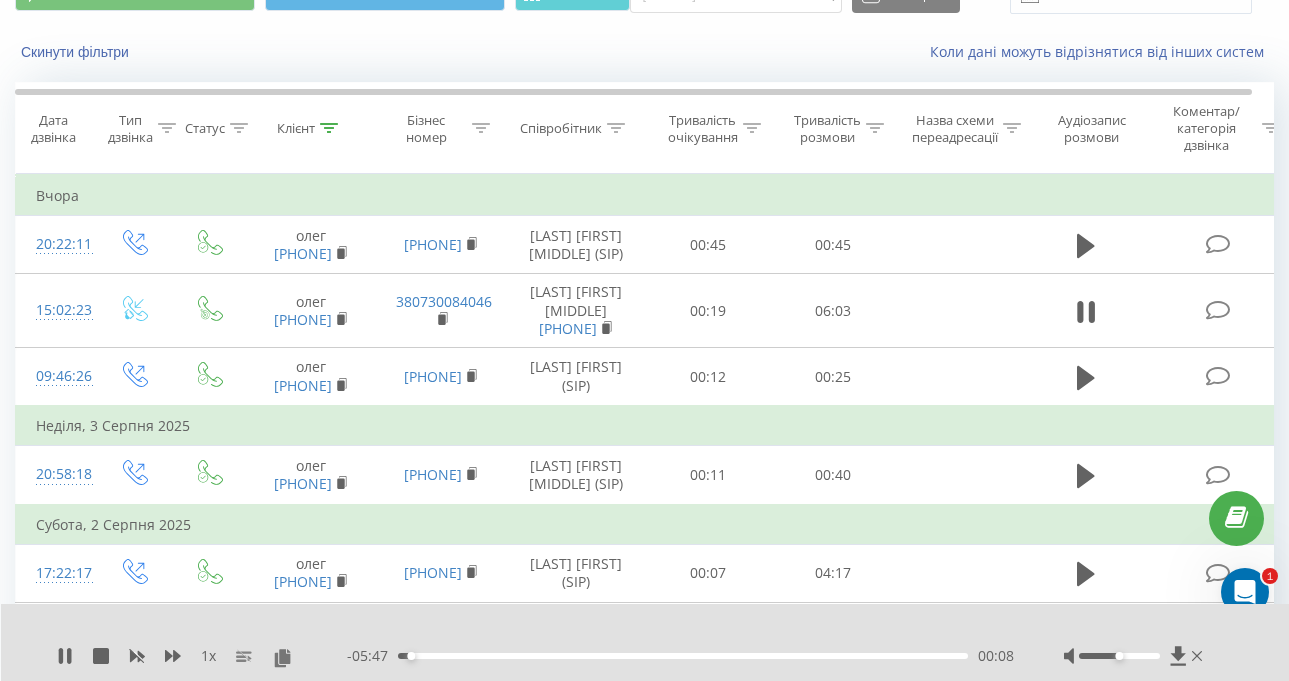 click on "00:08" at bounding box center (683, 656) 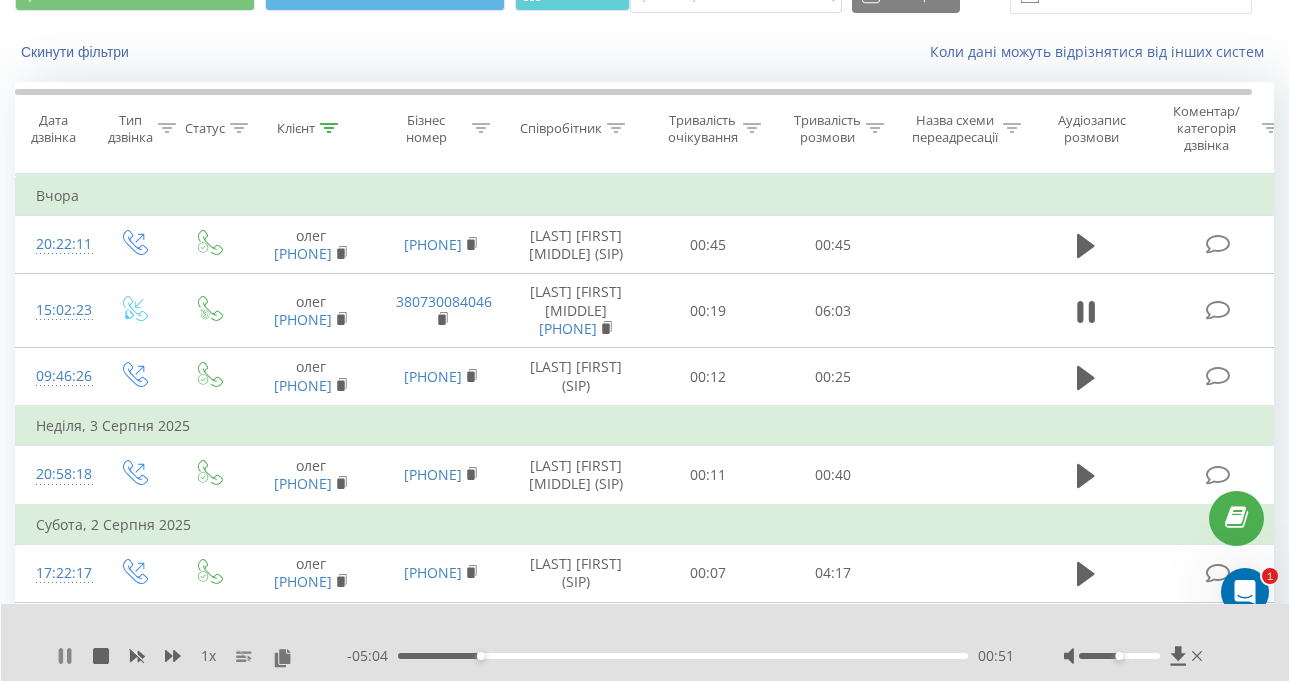 click 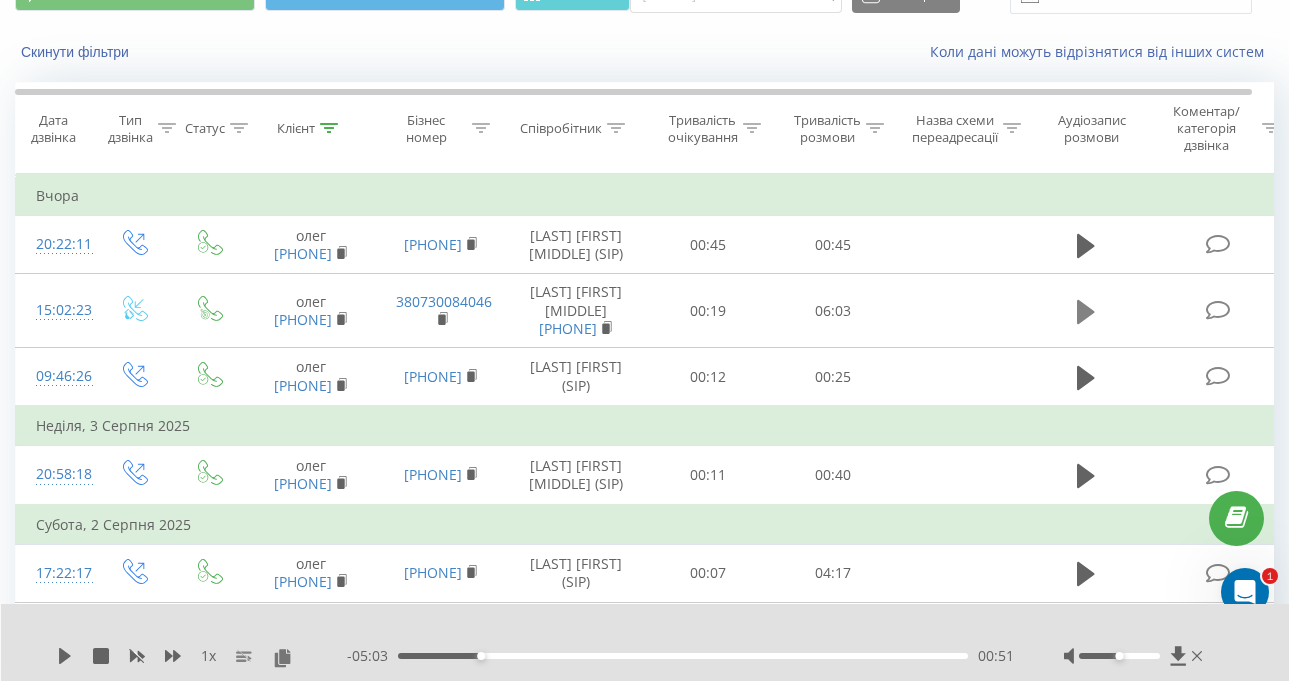 click at bounding box center [1086, 312] 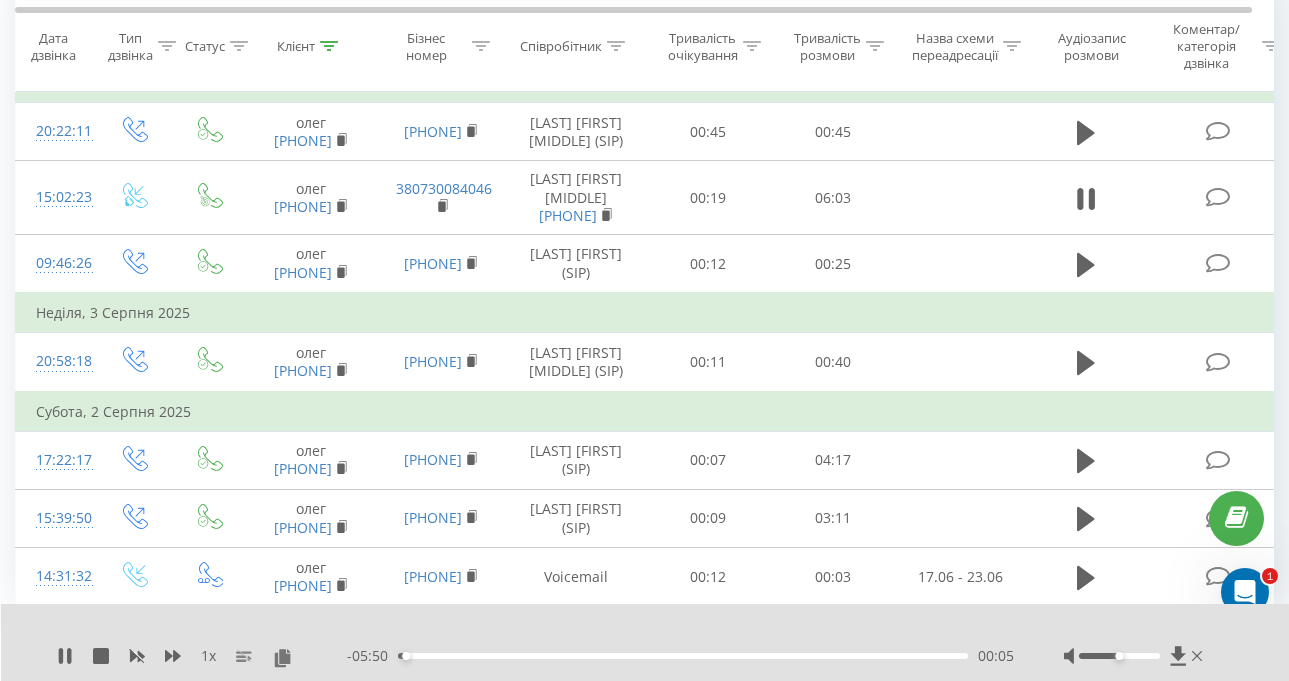 scroll, scrollTop: 300, scrollLeft: 0, axis: vertical 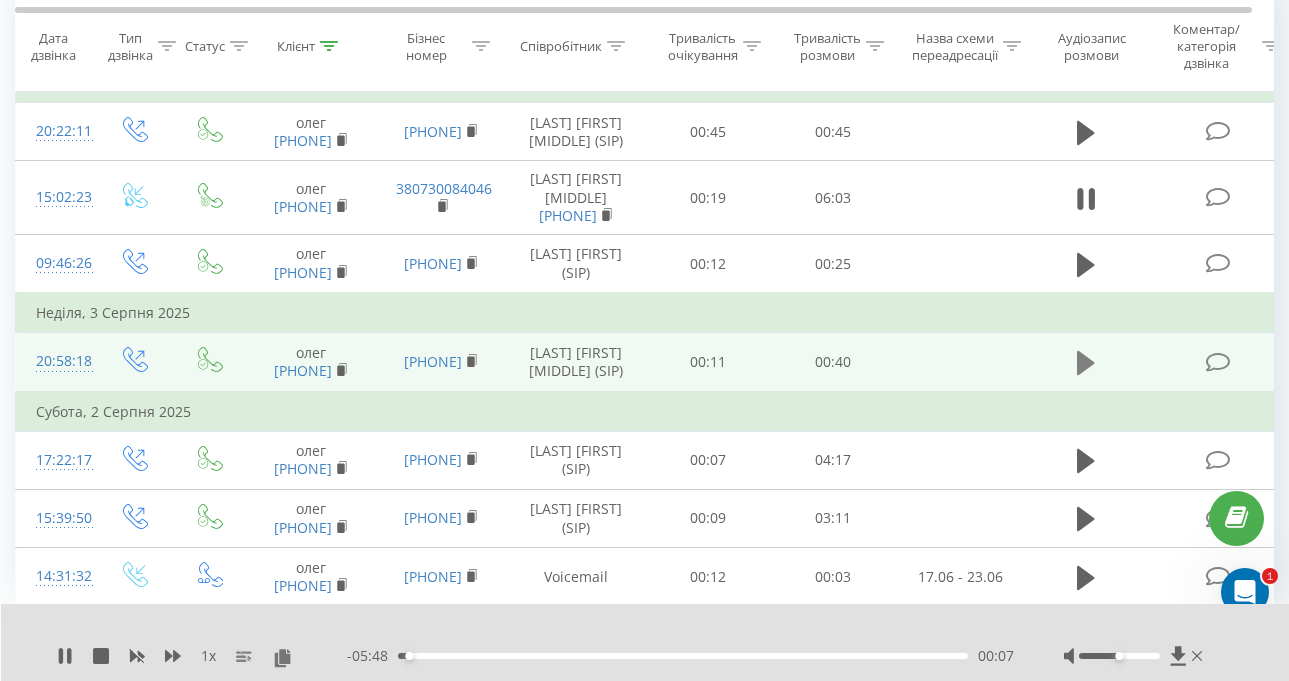 click 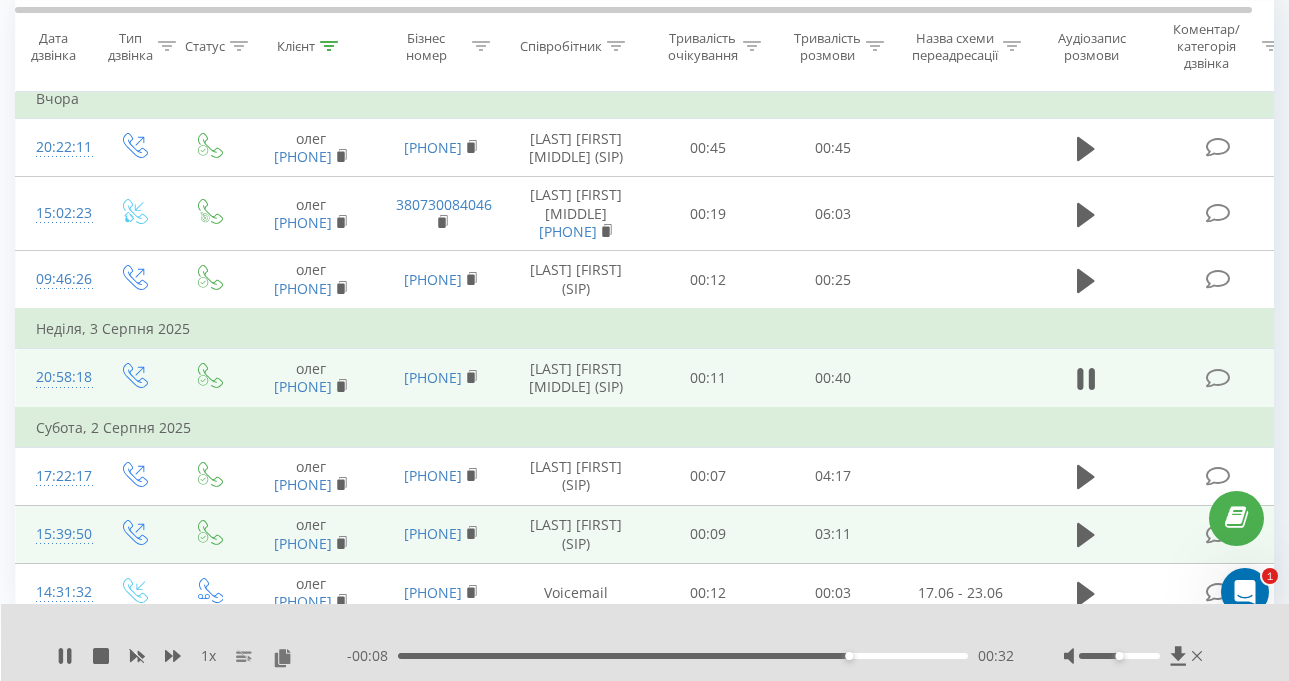 scroll, scrollTop: 155, scrollLeft: 0, axis: vertical 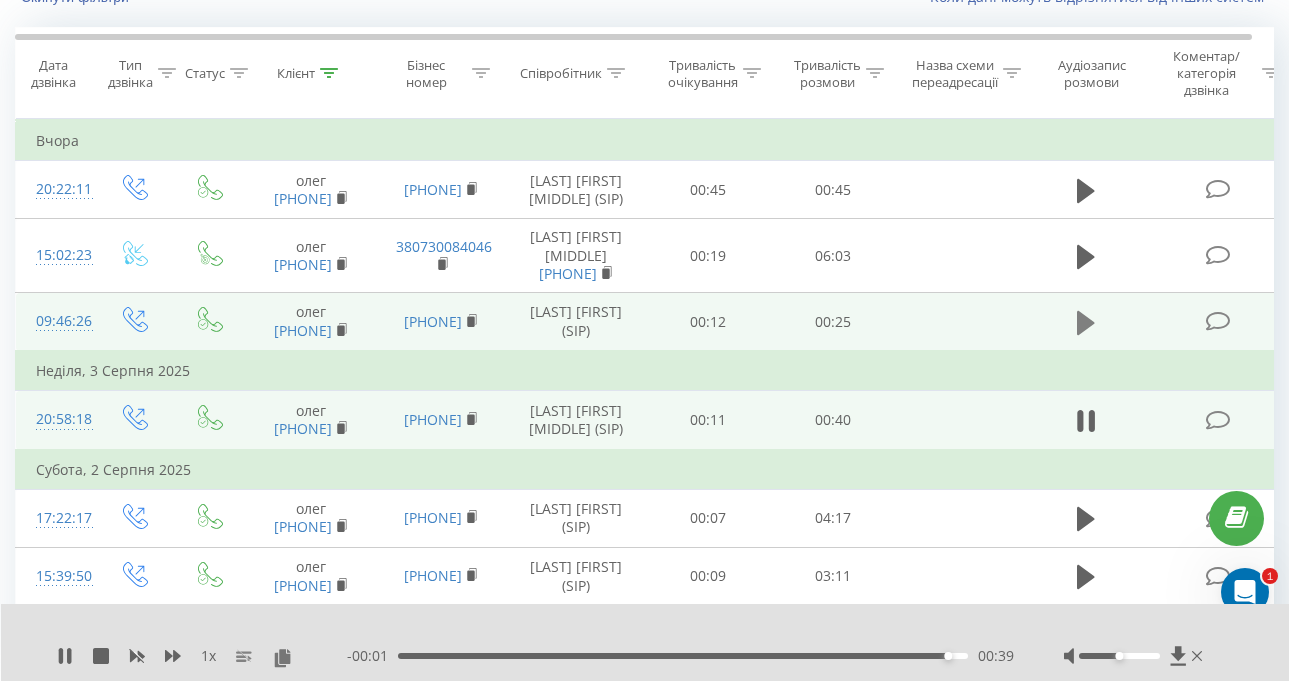 click at bounding box center [1086, 323] 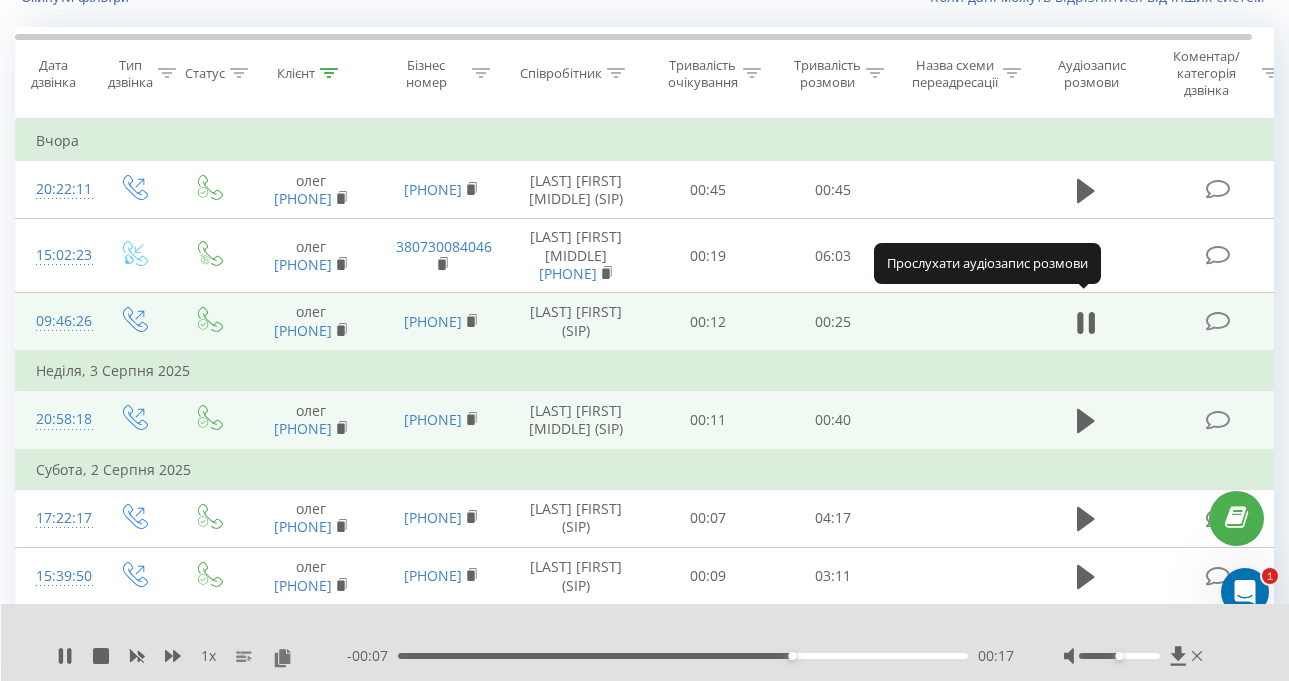 click 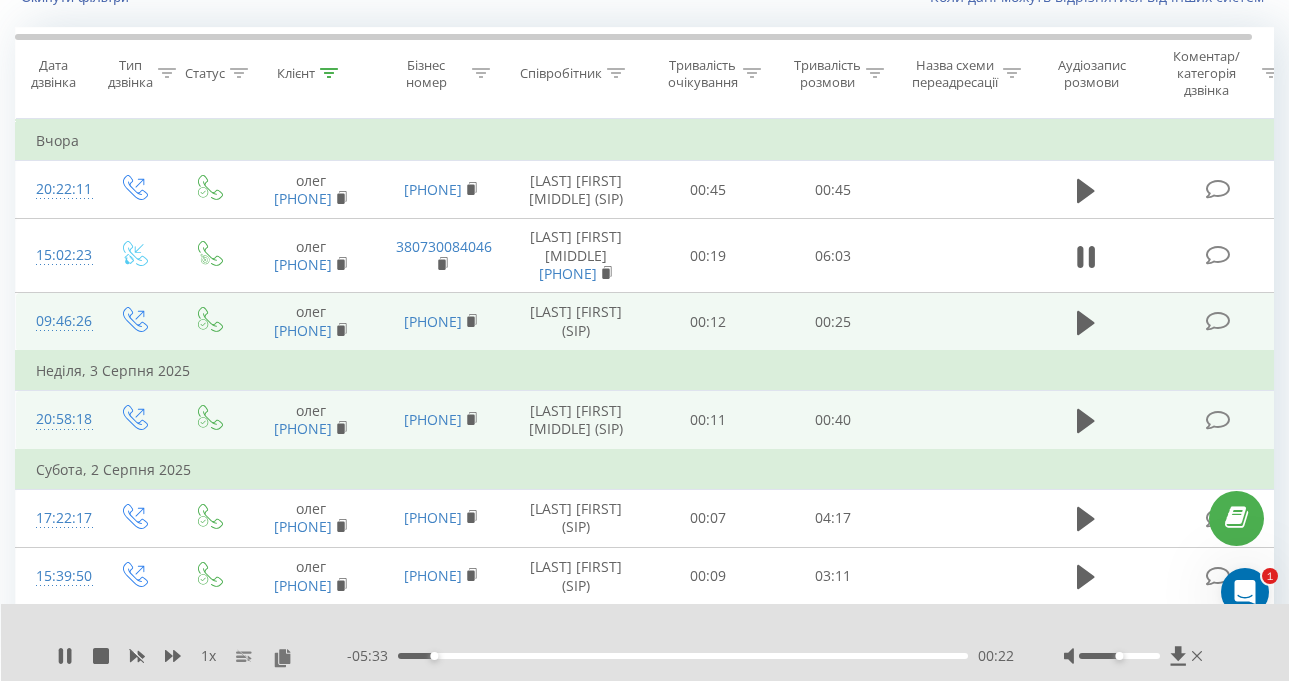 click on "1 x" at bounding box center [208, 656] 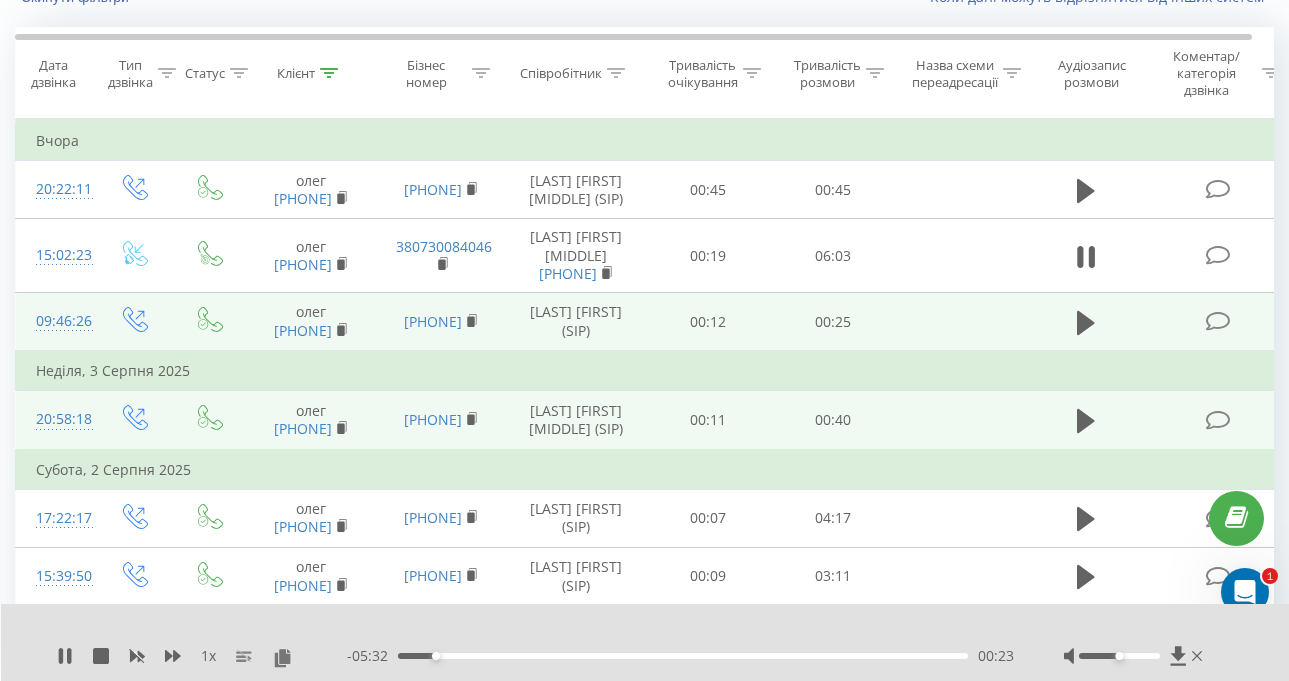 click on "1 x" at bounding box center [208, 656] 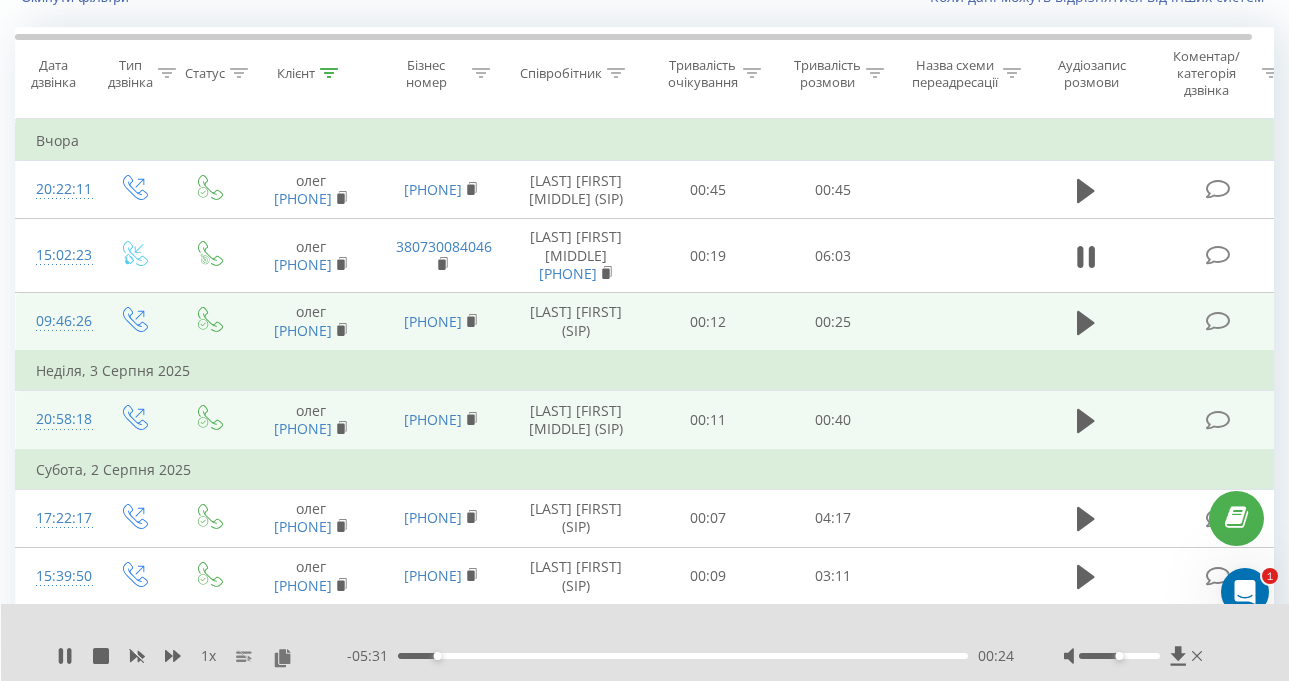 click on "1 x" at bounding box center (208, 656) 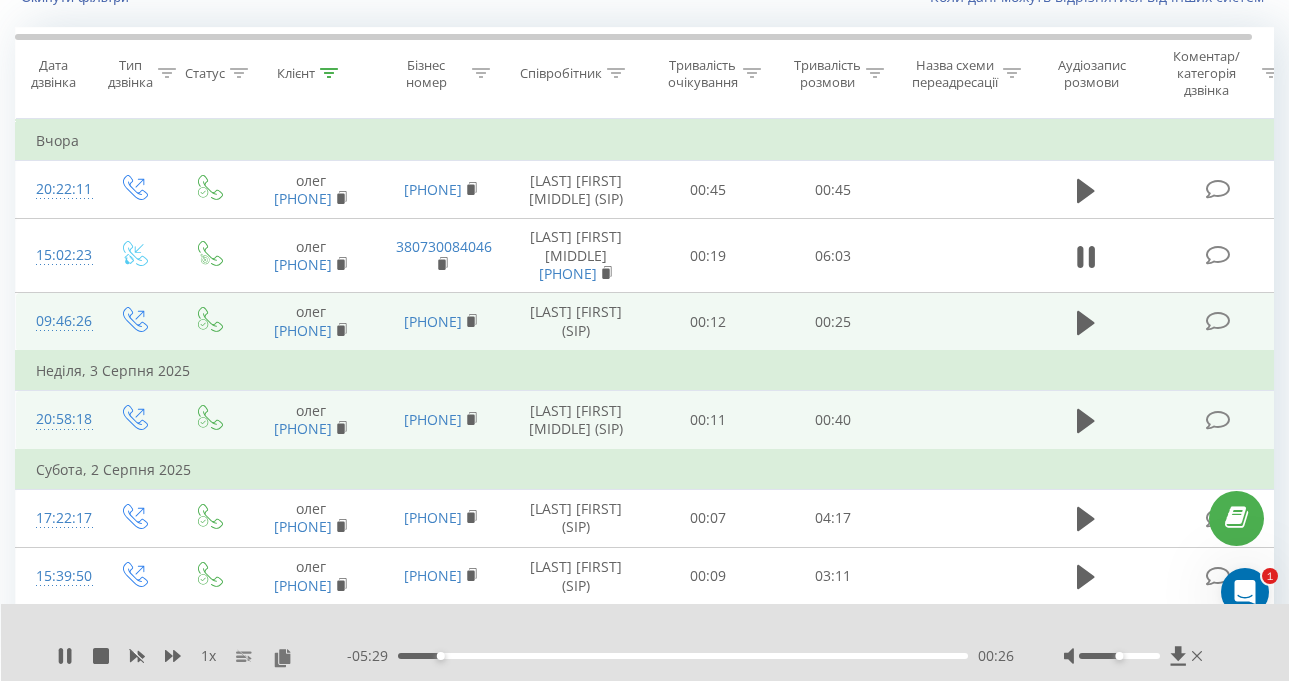 click on "1 x" at bounding box center [208, 656] 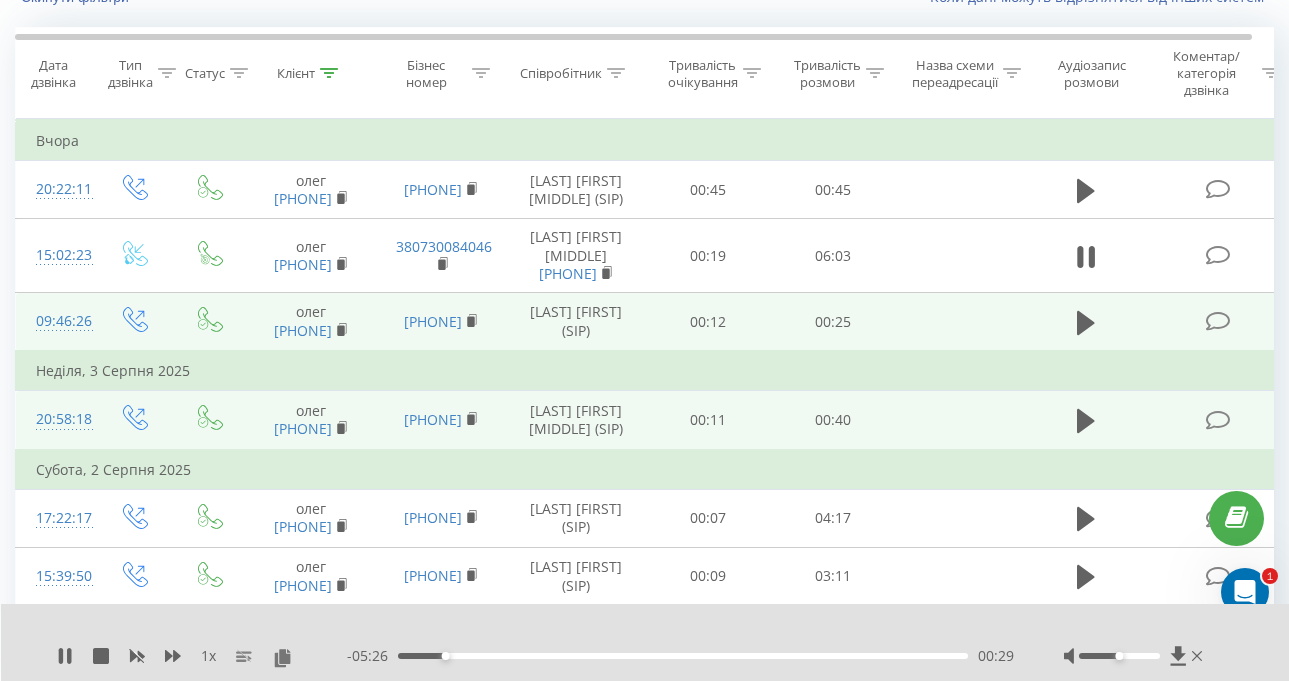 click on "1 x" at bounding box center (208, 656) 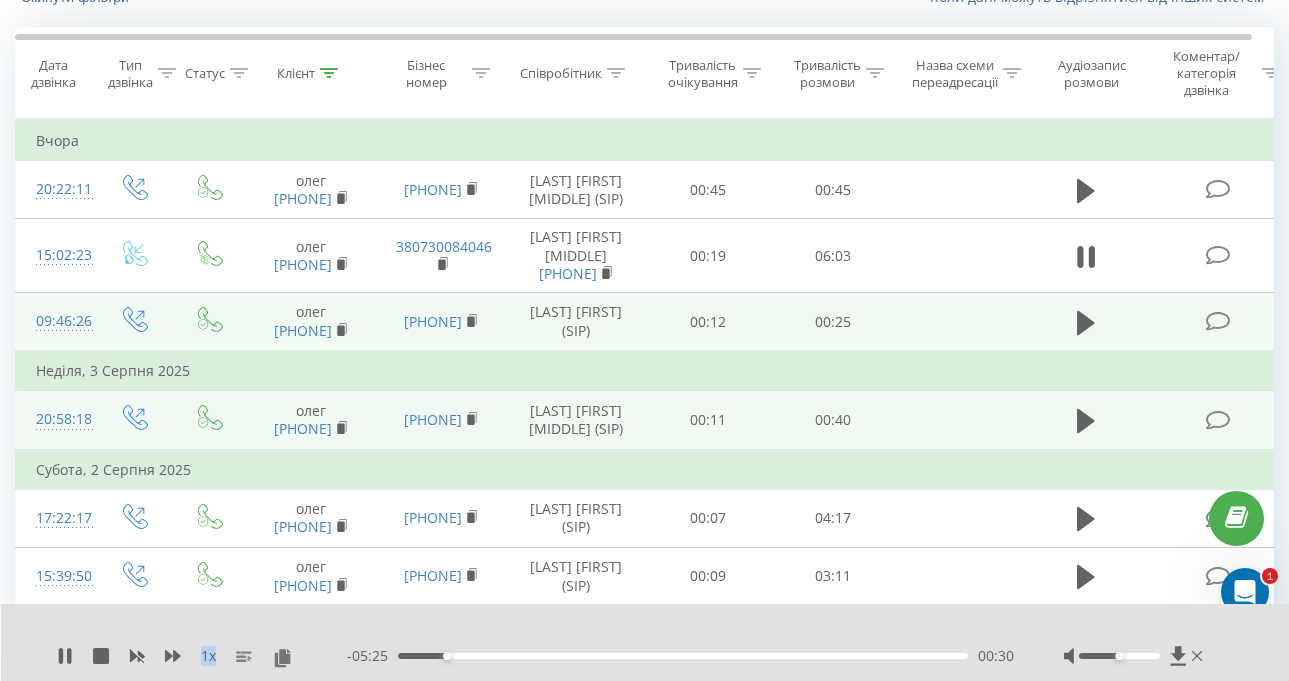 click on "1 x" at bounding box center [208, 656] 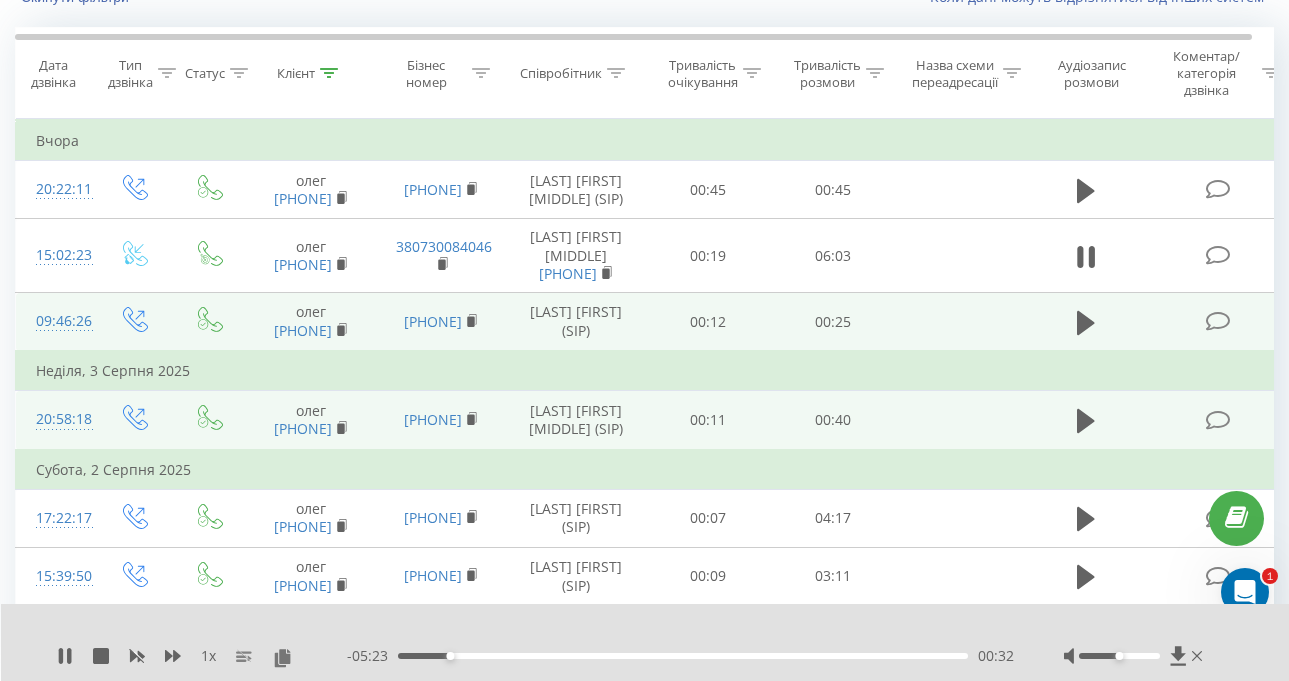 drag, startPoint x: 208, startPoint y: 659, endPoint x: 717, endPoint y: 608, distance: 511.5486 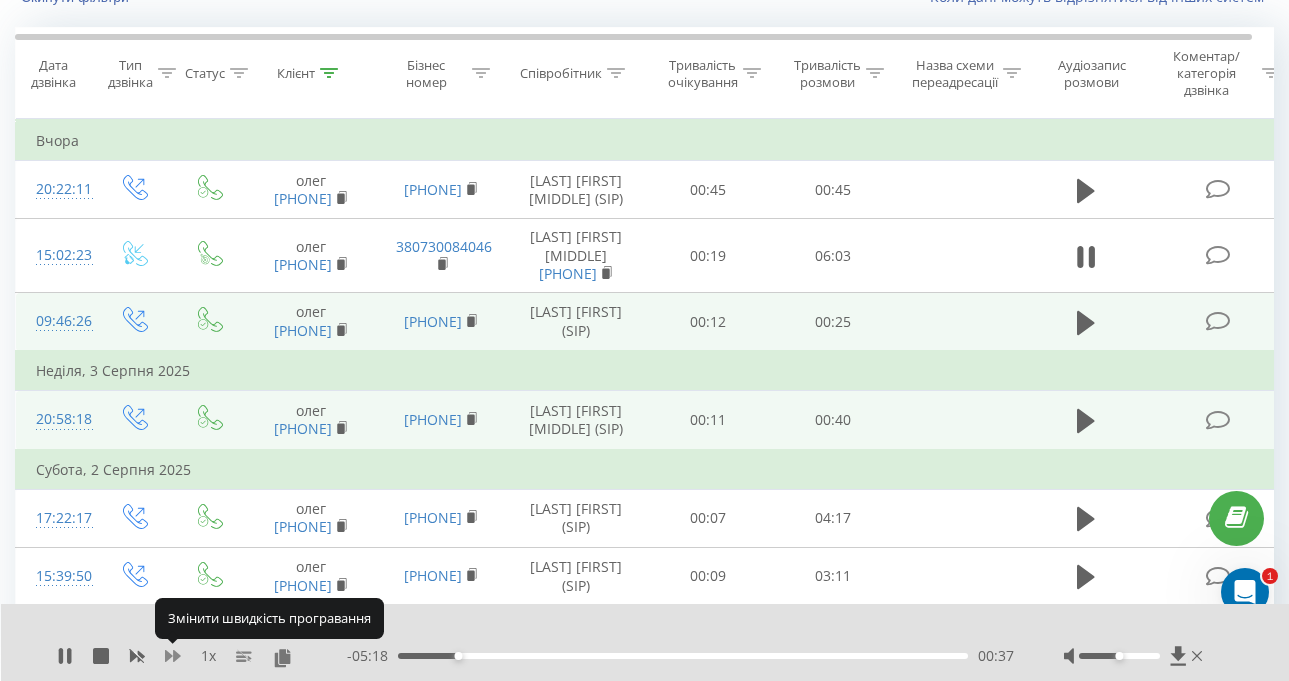 click 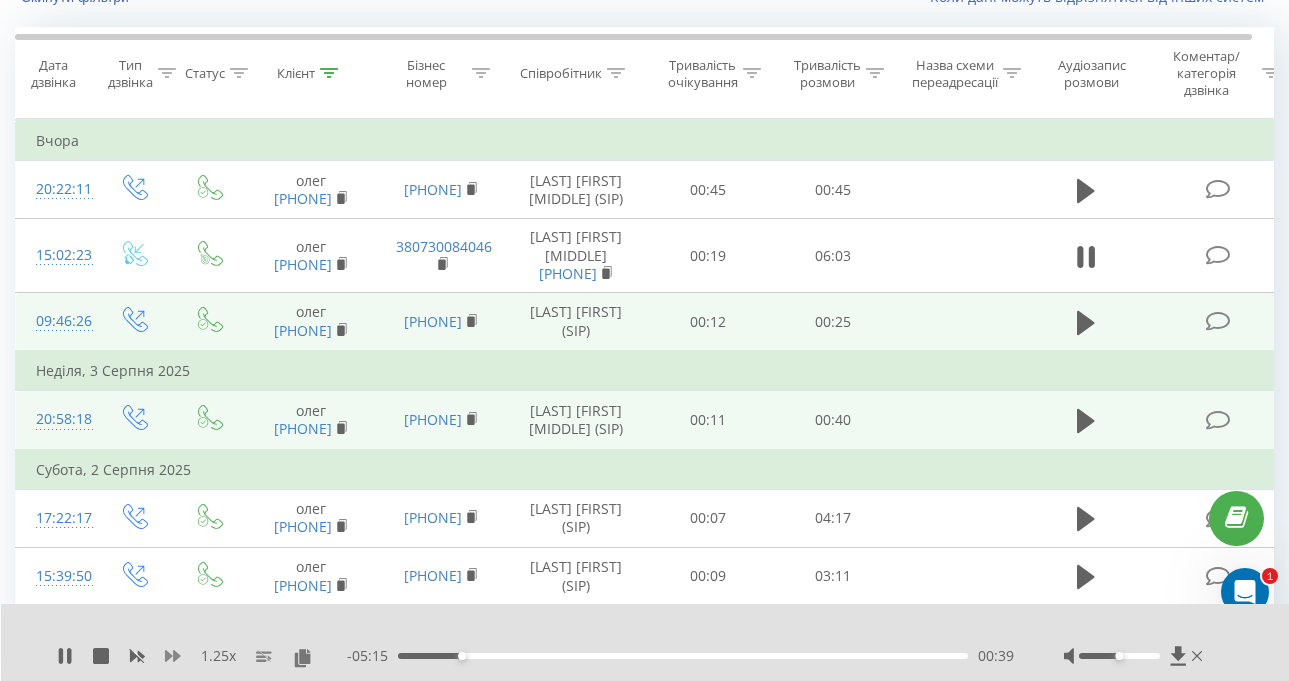 click 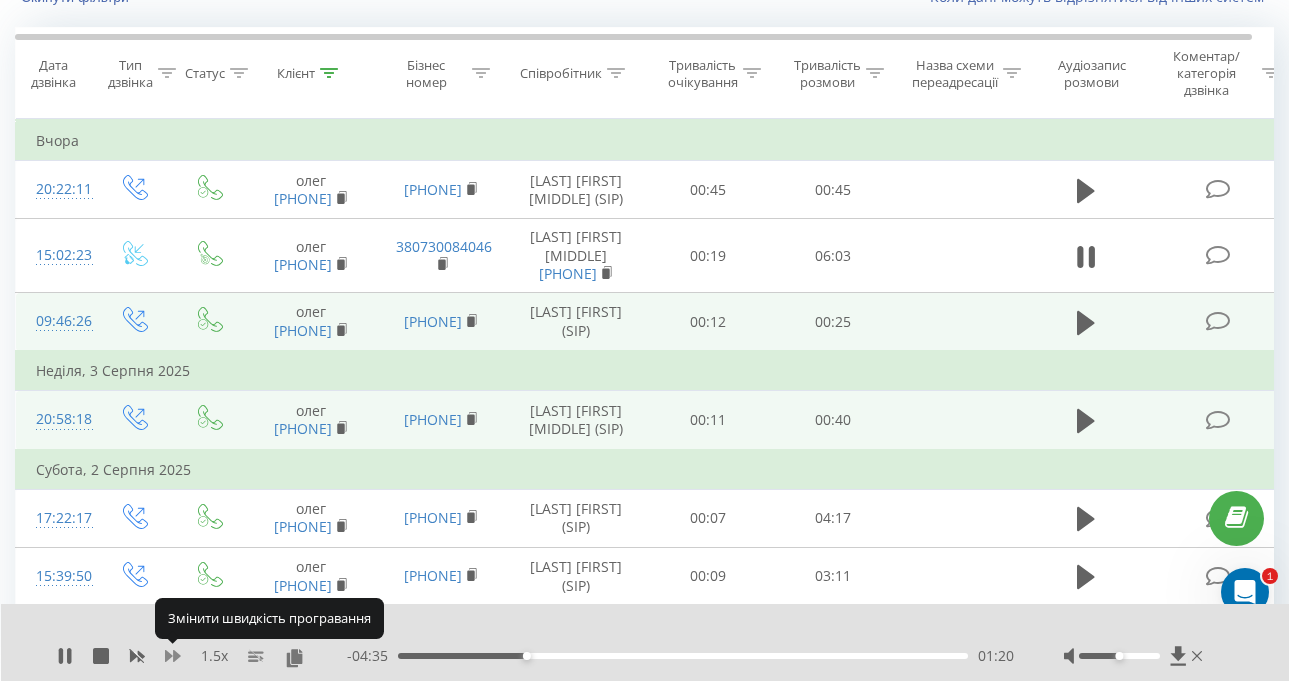 click 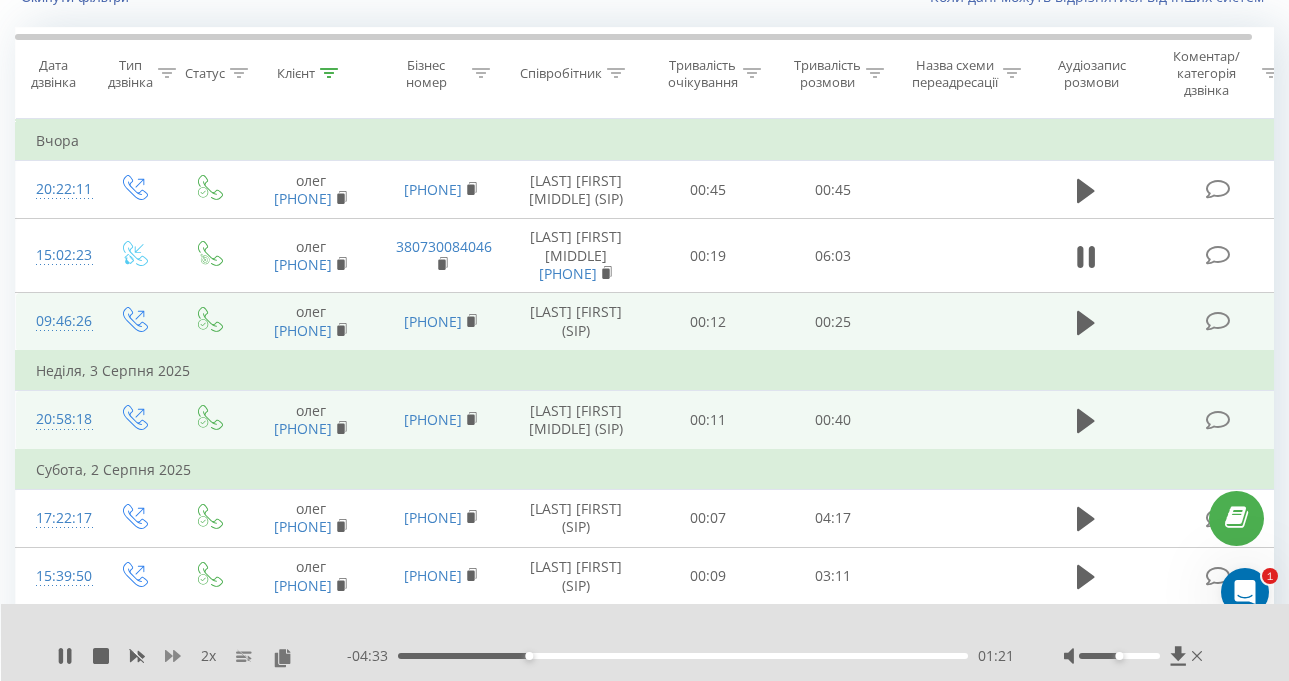 click 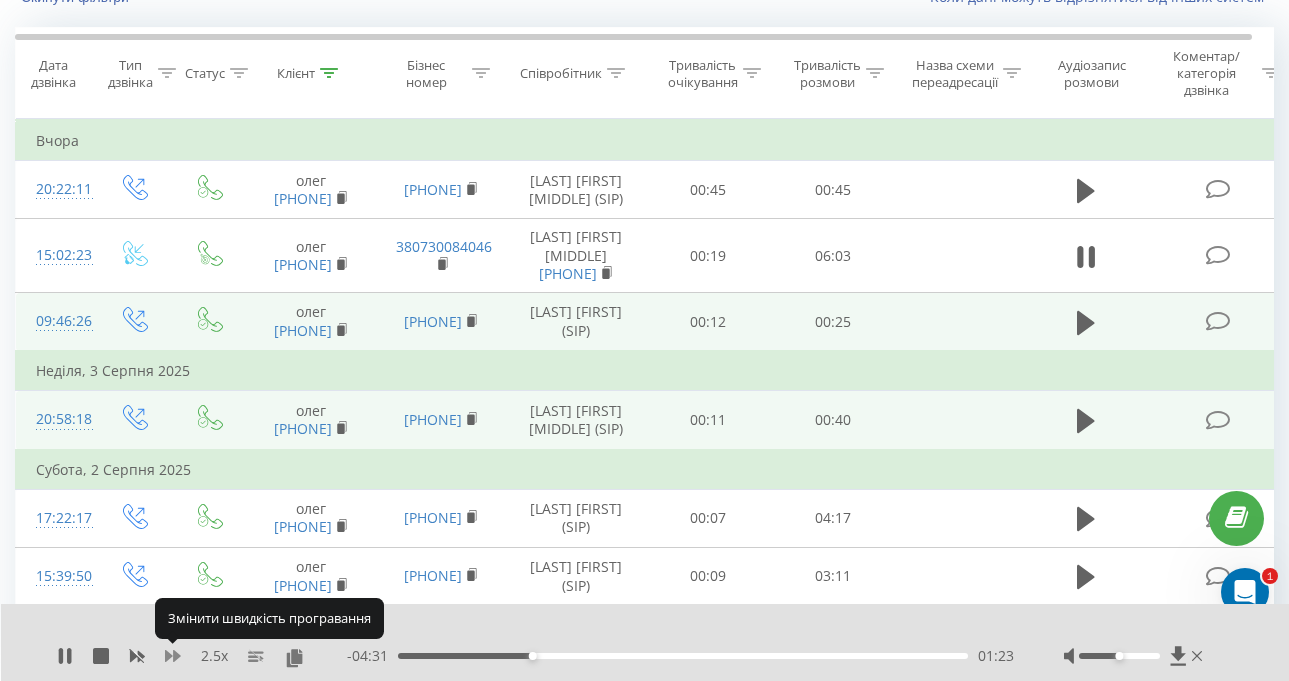 click 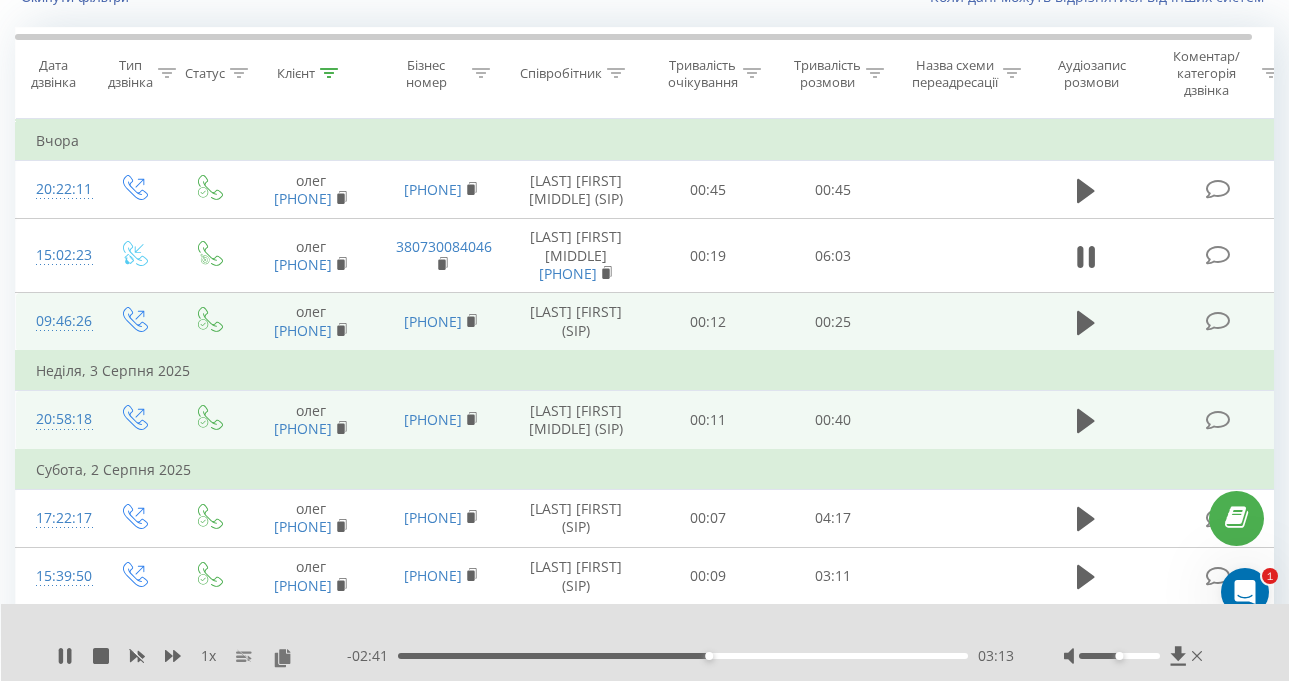 click on "1 x" at bounding box center (202, 656) 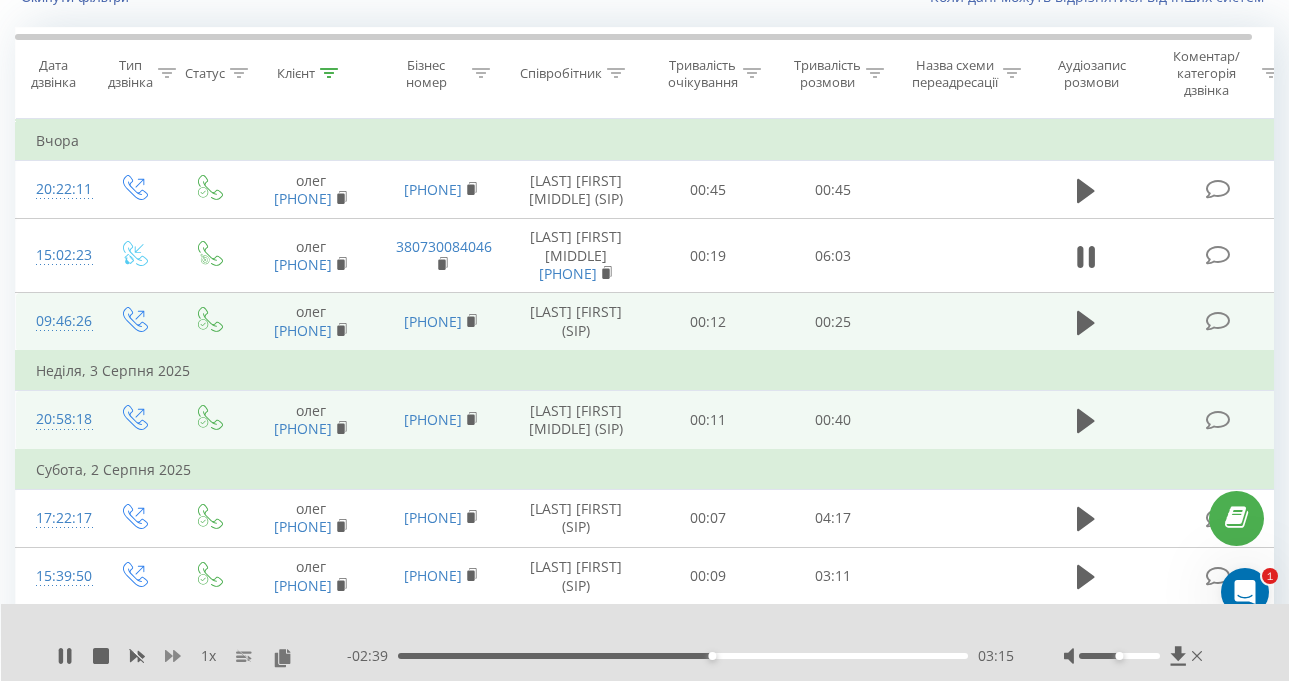 click 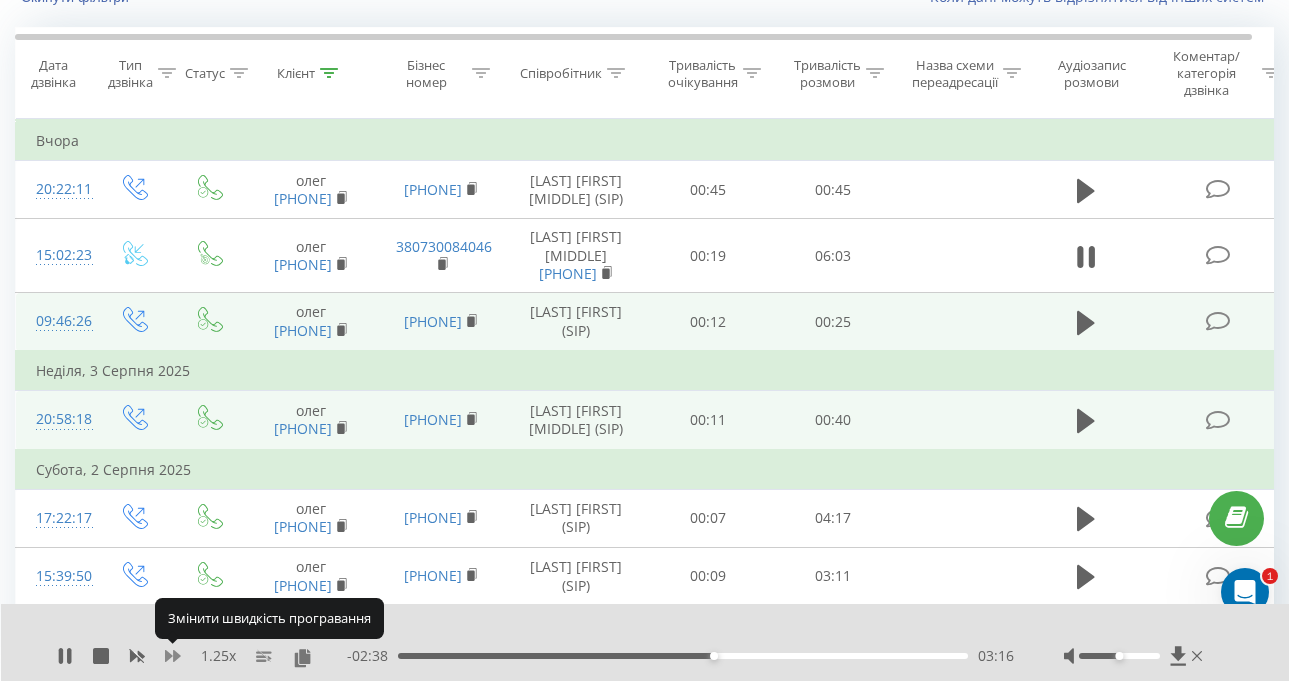 click 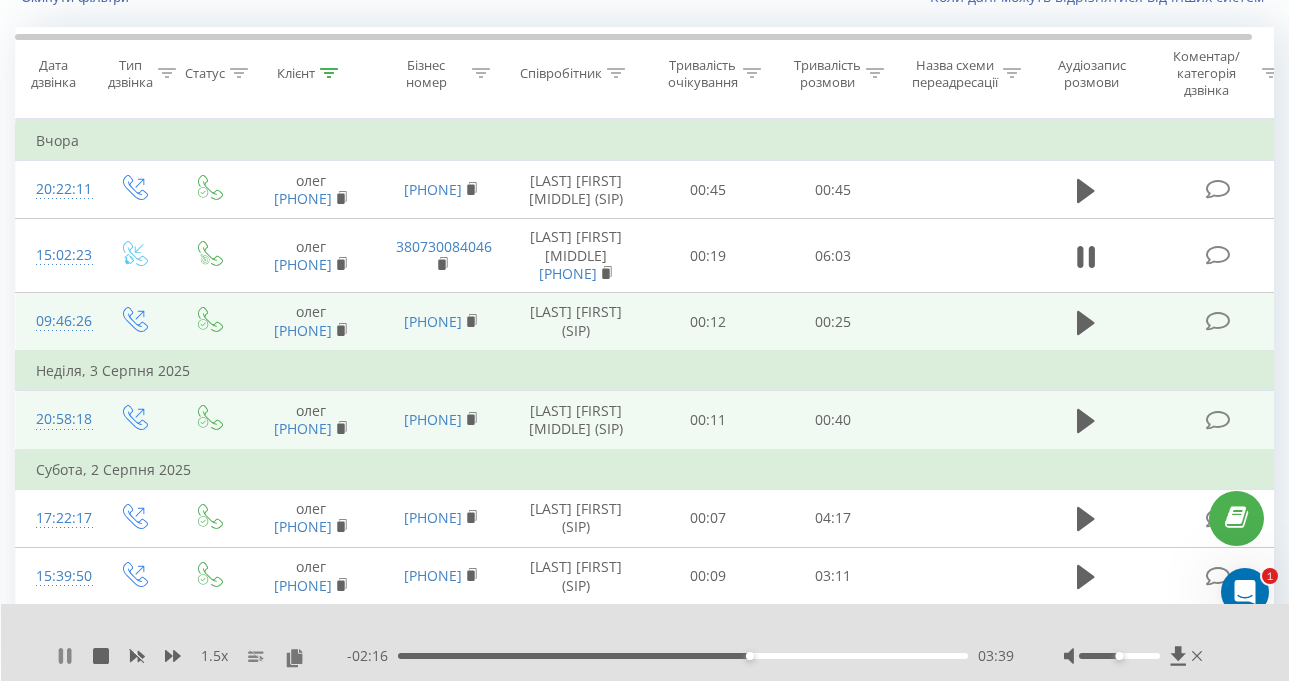 click 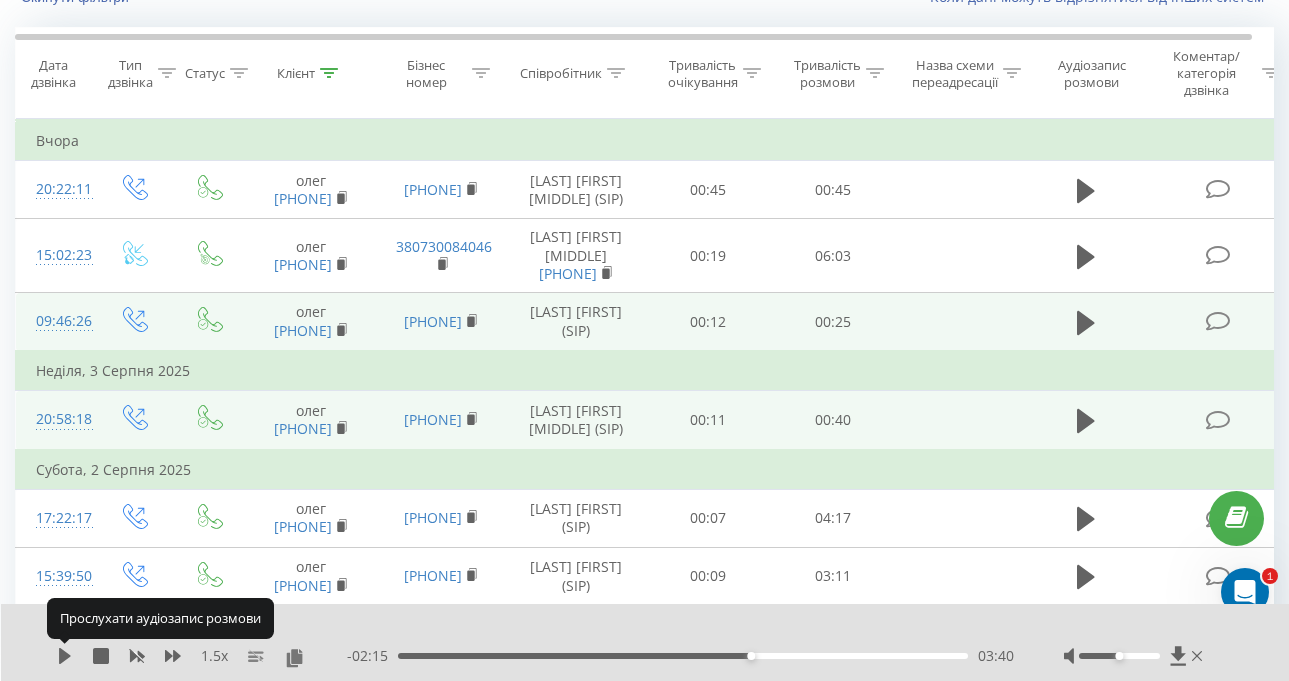 click 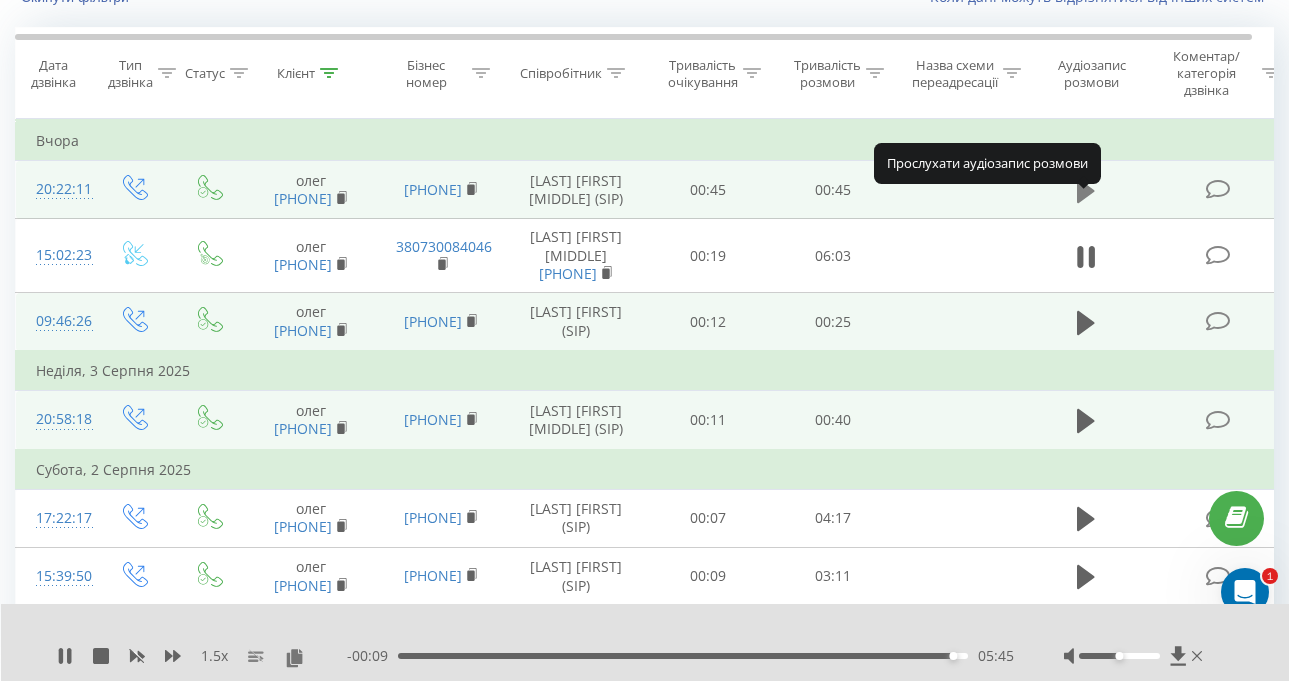click 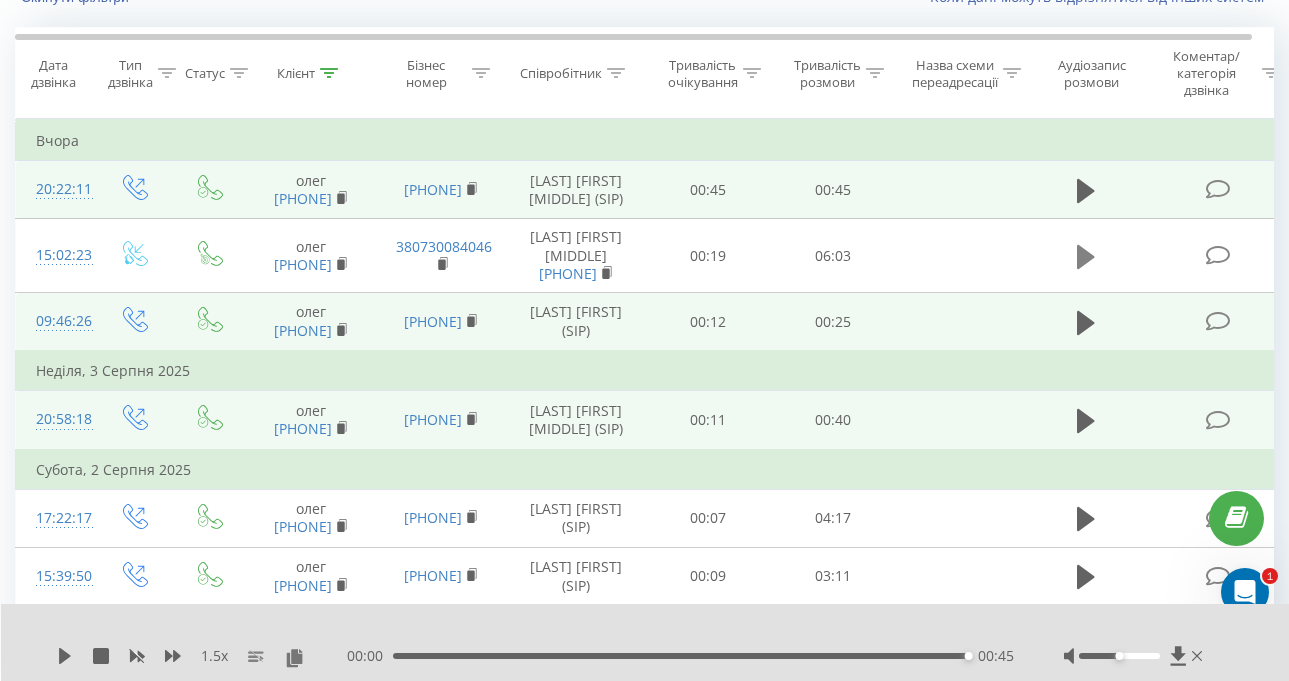 click 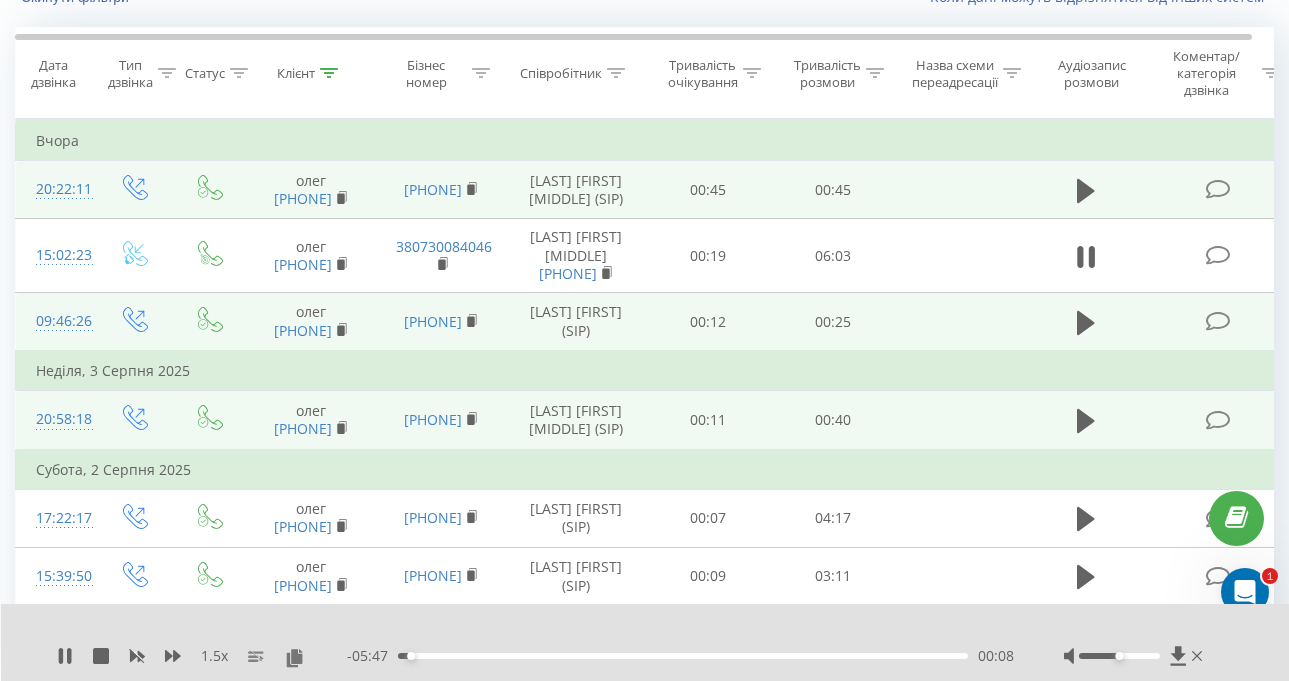 click on "- 05:47 00:08 00:08" at bounding box center (680, 656) 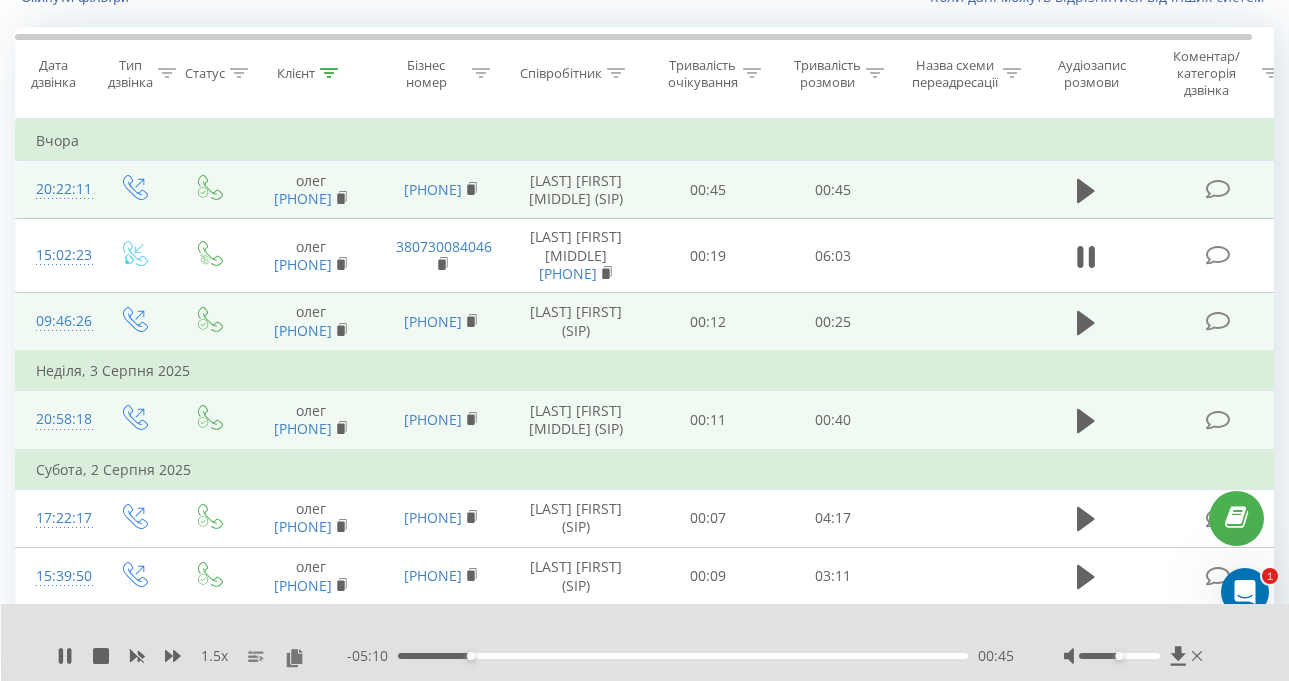 click on "1.5 x" at bounding box center [214, 656] 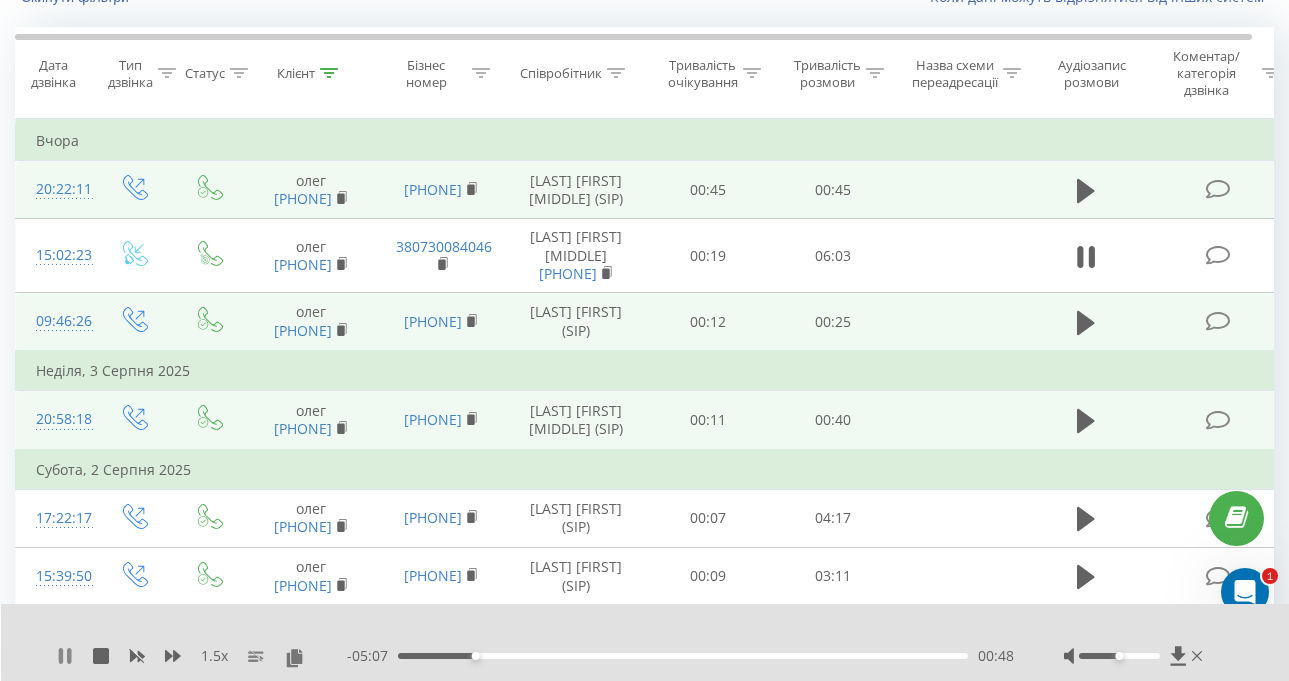 click 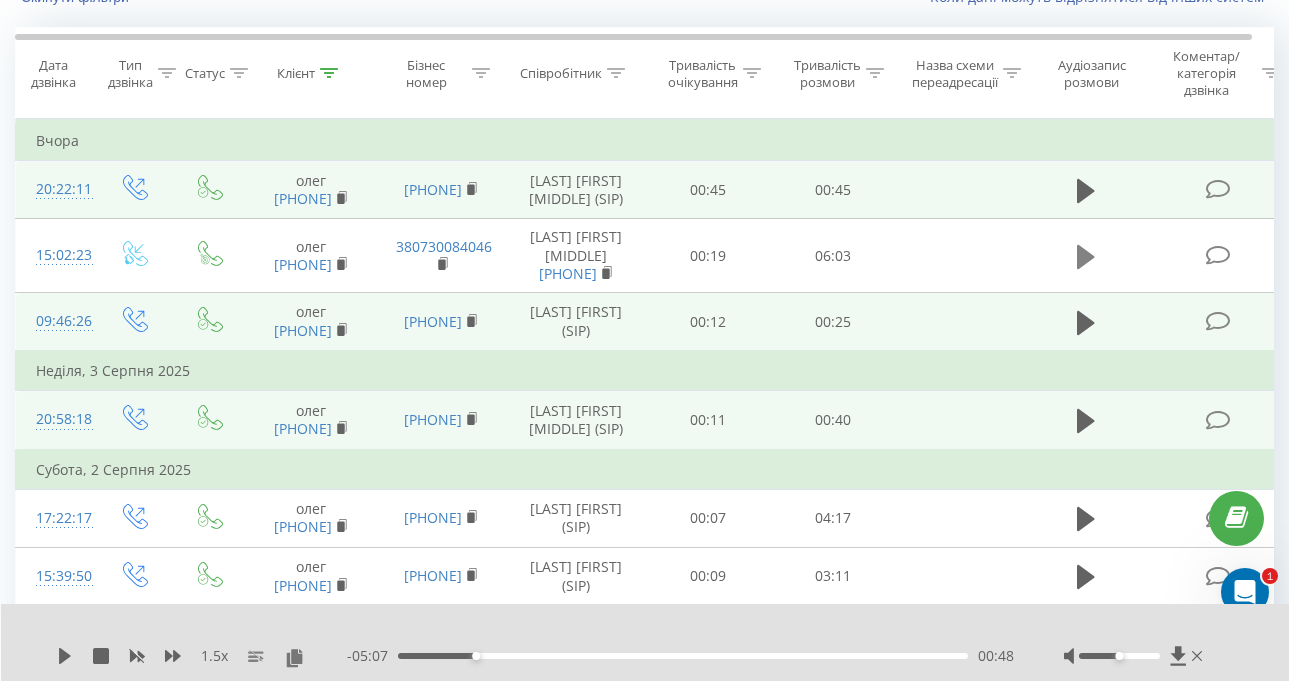 click 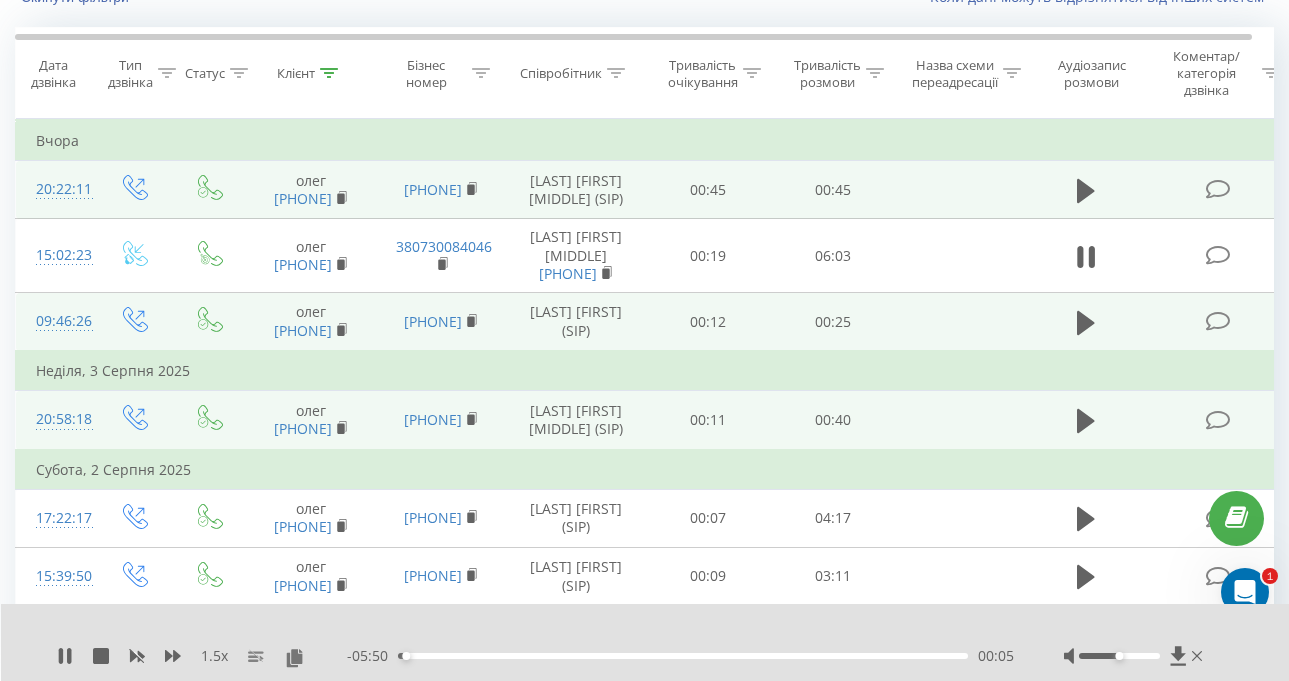 click on "- 05:50 00:05 00:05" at bounding box center (680, 656) 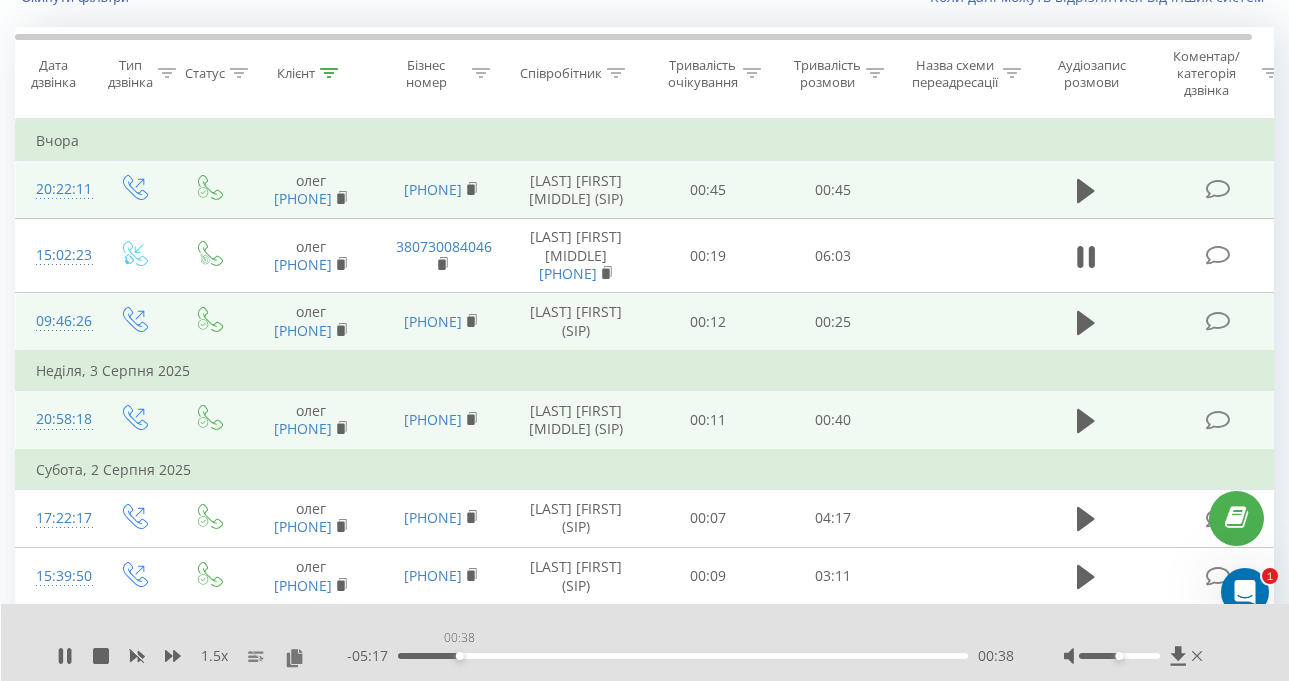 click on "00:38" at bounding box center (683, 656) 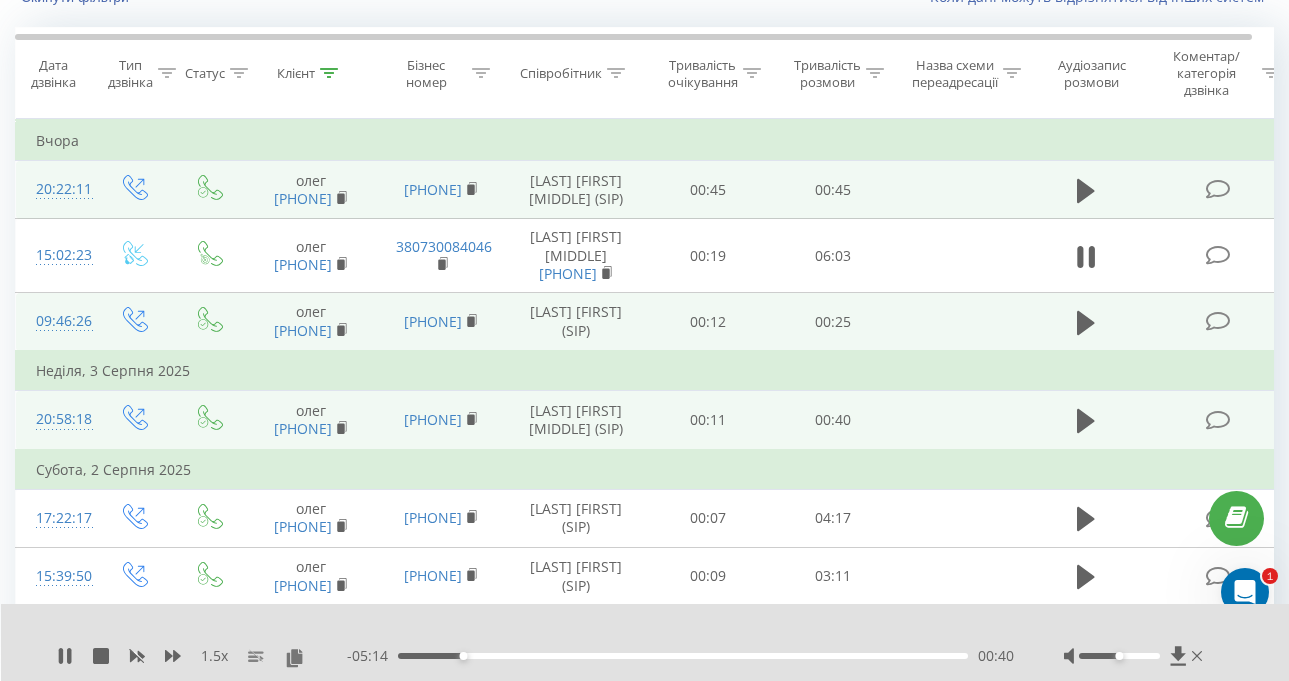 click on "00:40" at bounding box center [683, 656] 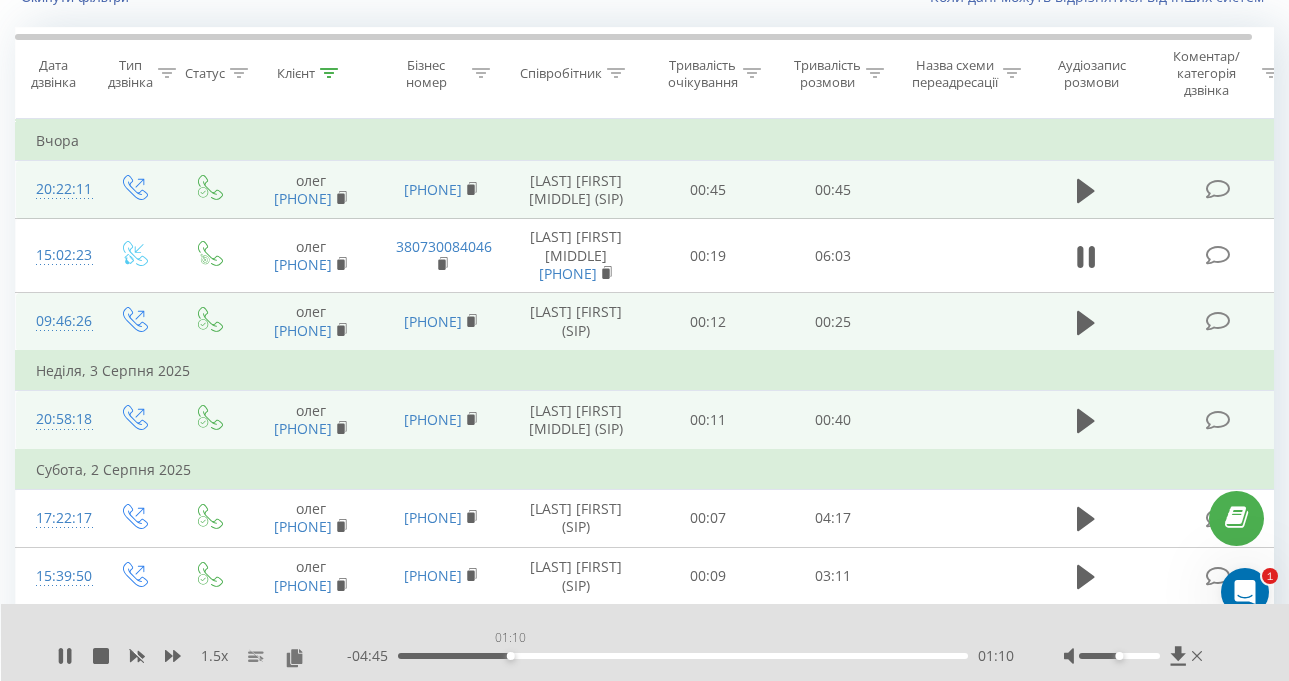click on "01:10" at bounding box center [683, 656] 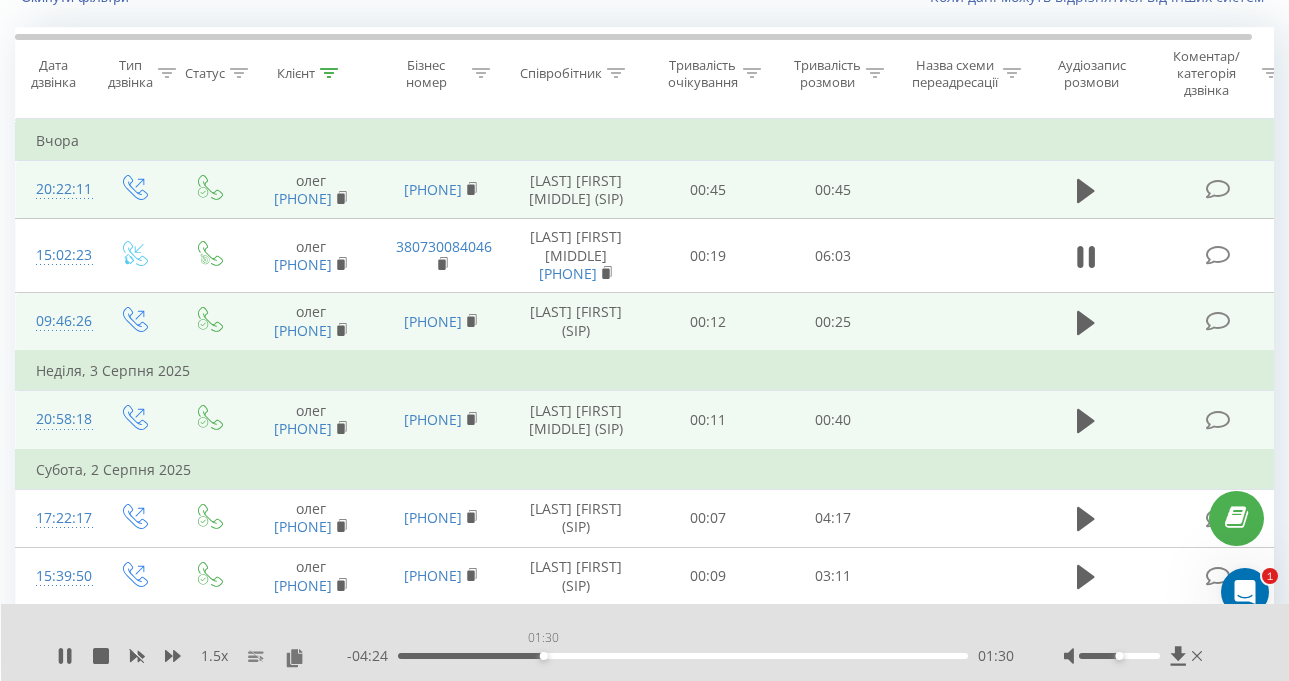 click on "01:30" at bounding box center (683, 656) 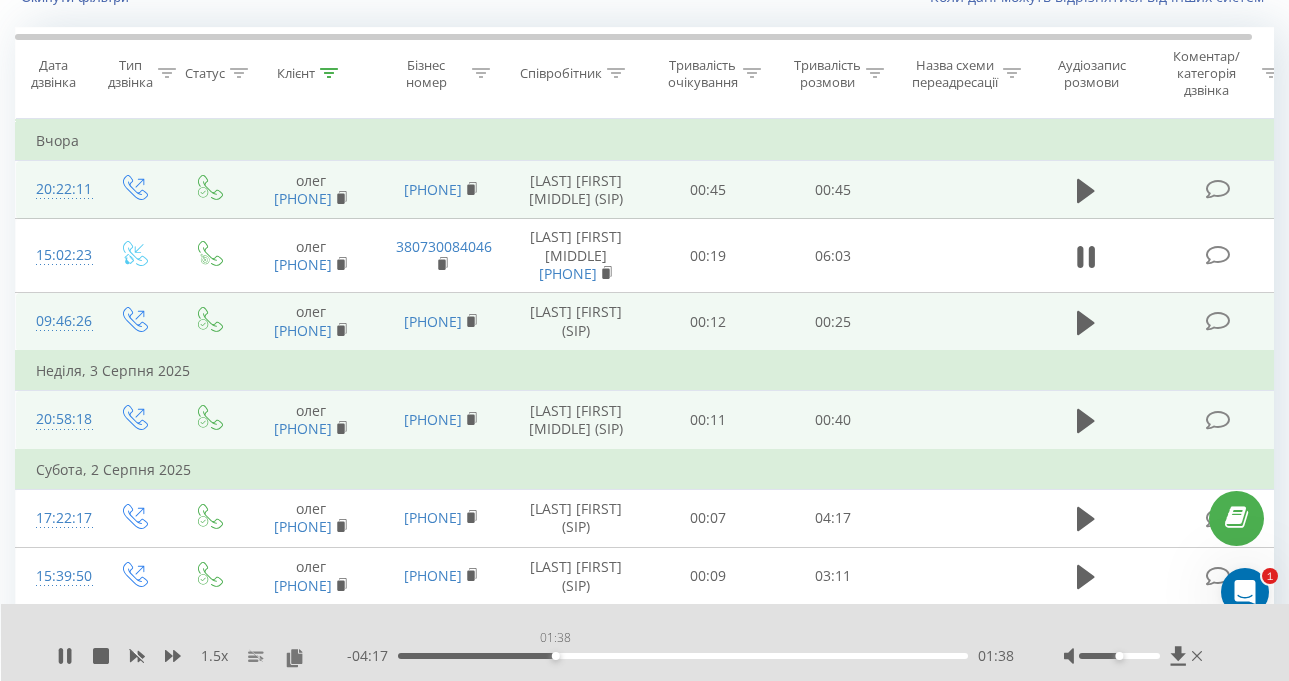 click on "01:38" at bounding box center [683, 656] 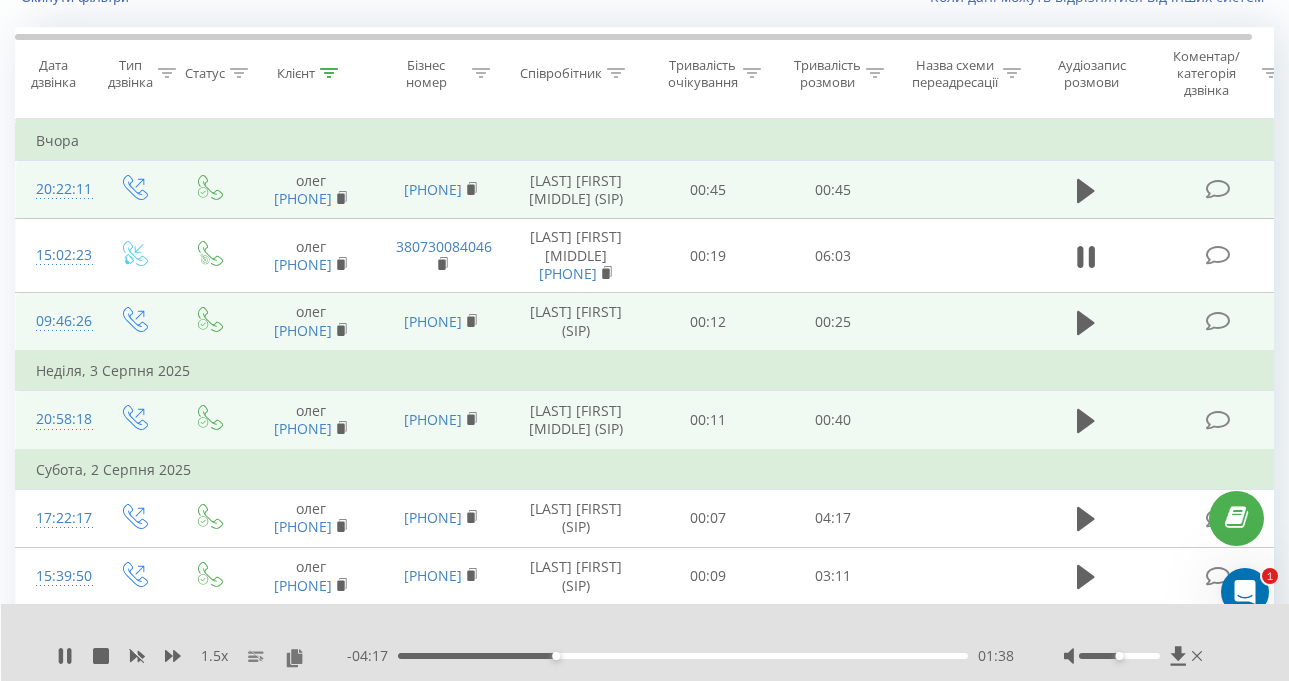 click on "01:38" at bounding box center (683, 656) 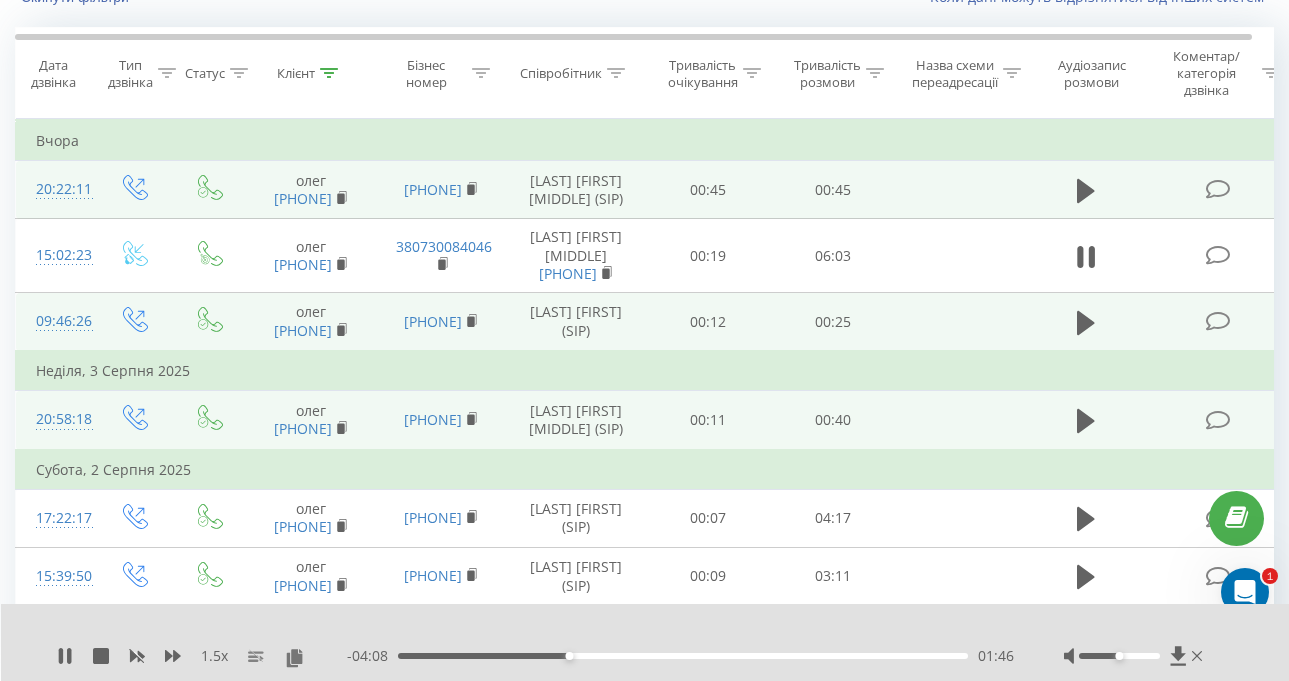 click on "01:46" at bounding box center (683, 656) 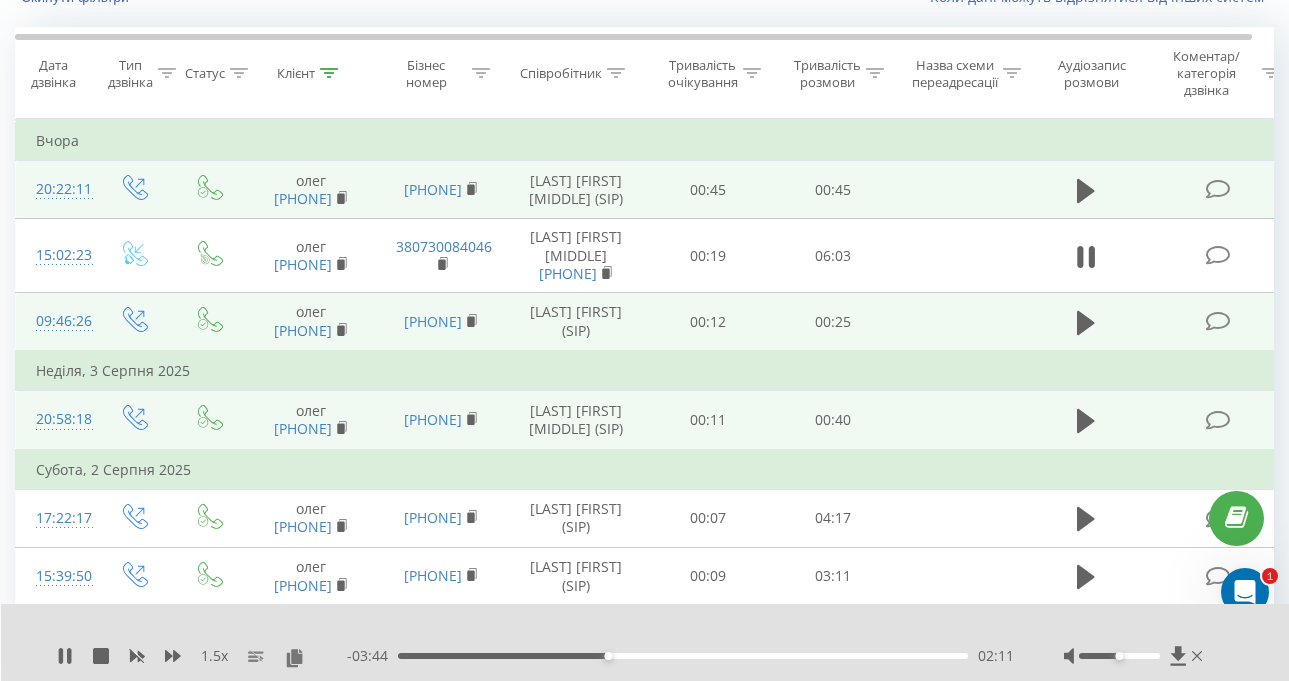 click on "- 03:44 02:11 02:11" at bounding box center [680, 656] 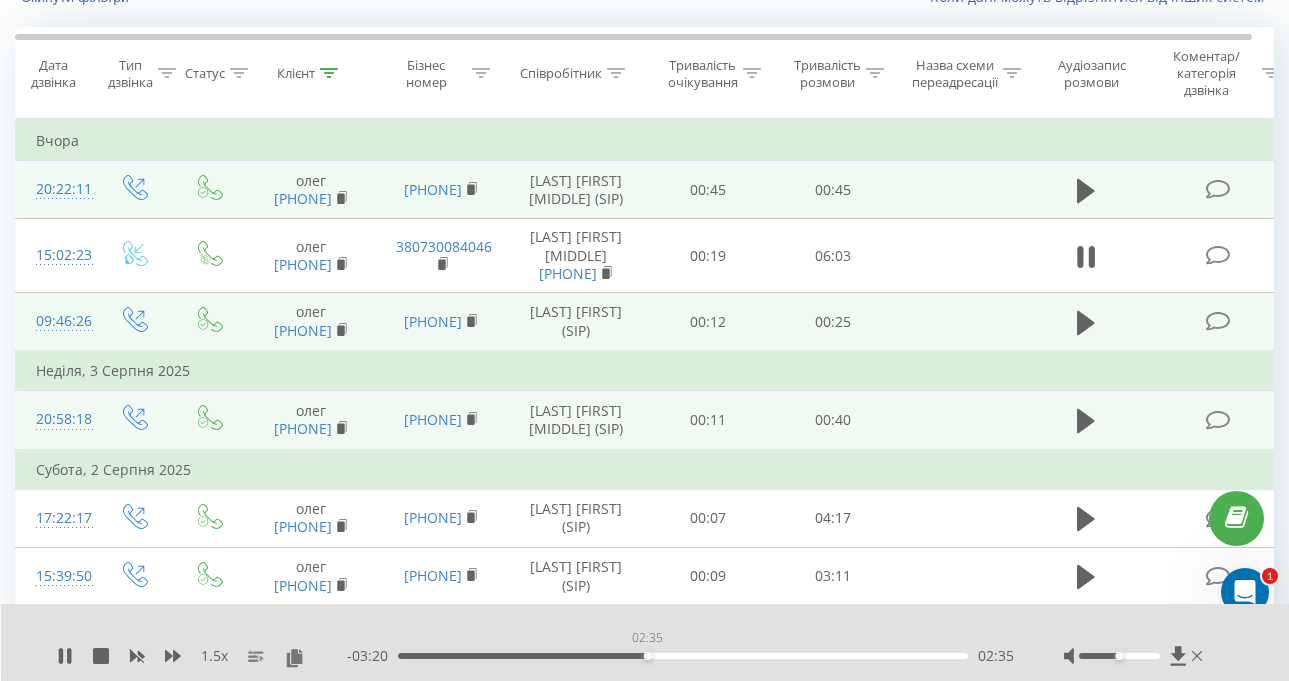 click on "02:35" at bounding box center [683, 656] 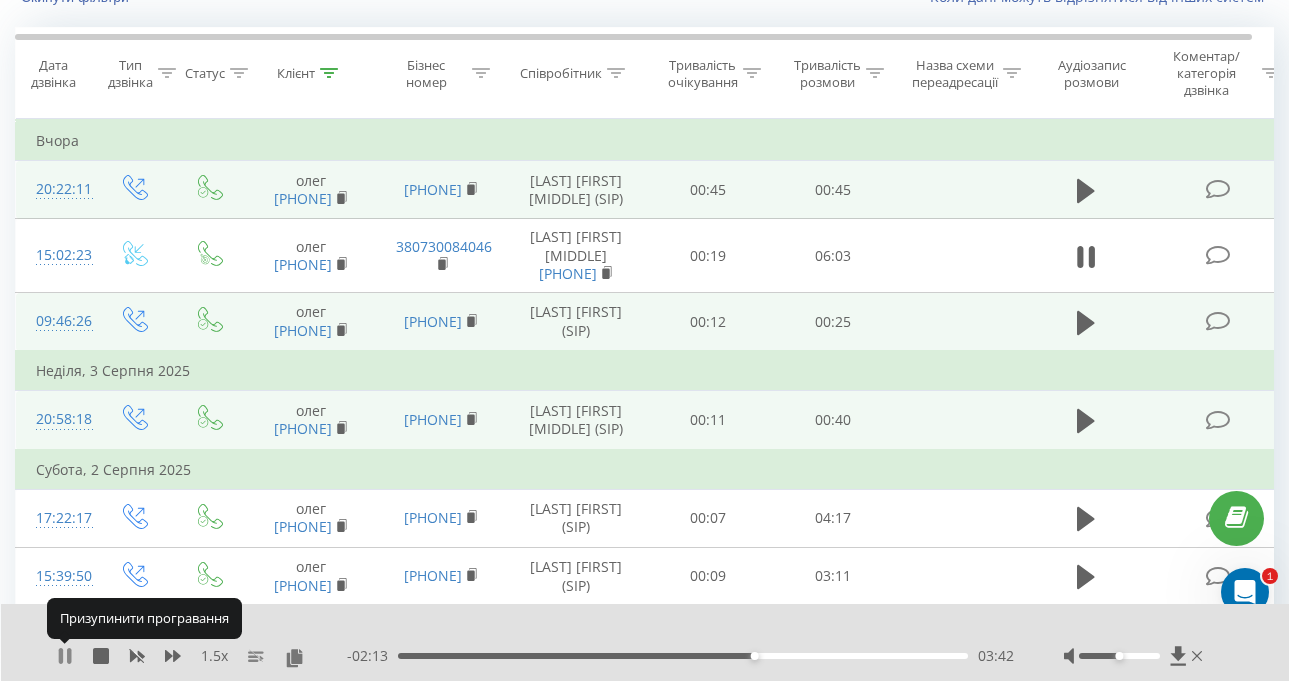 click 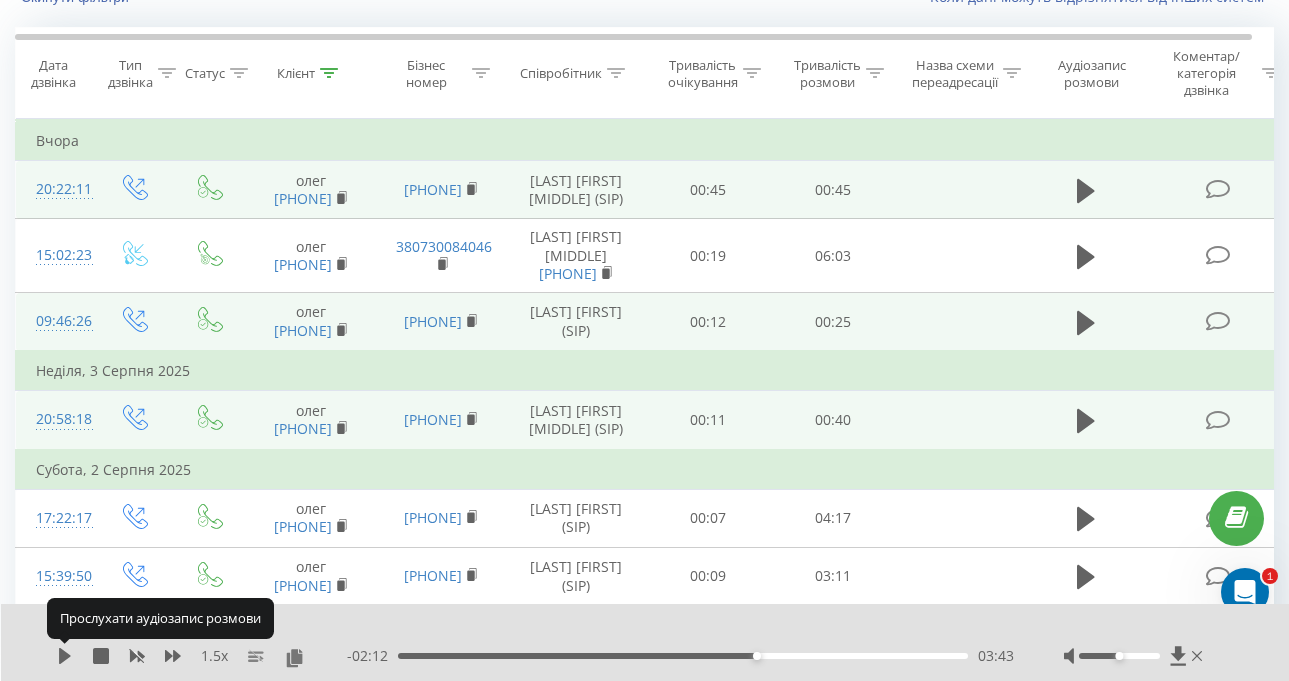 click 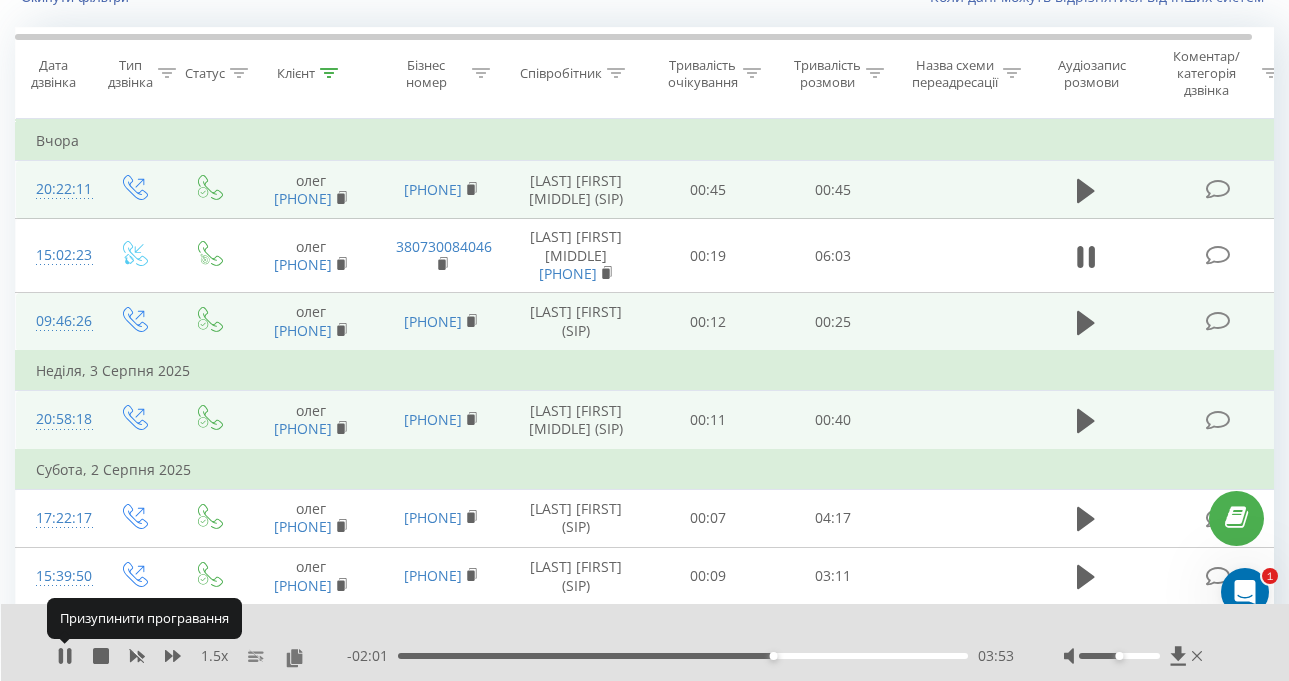 click 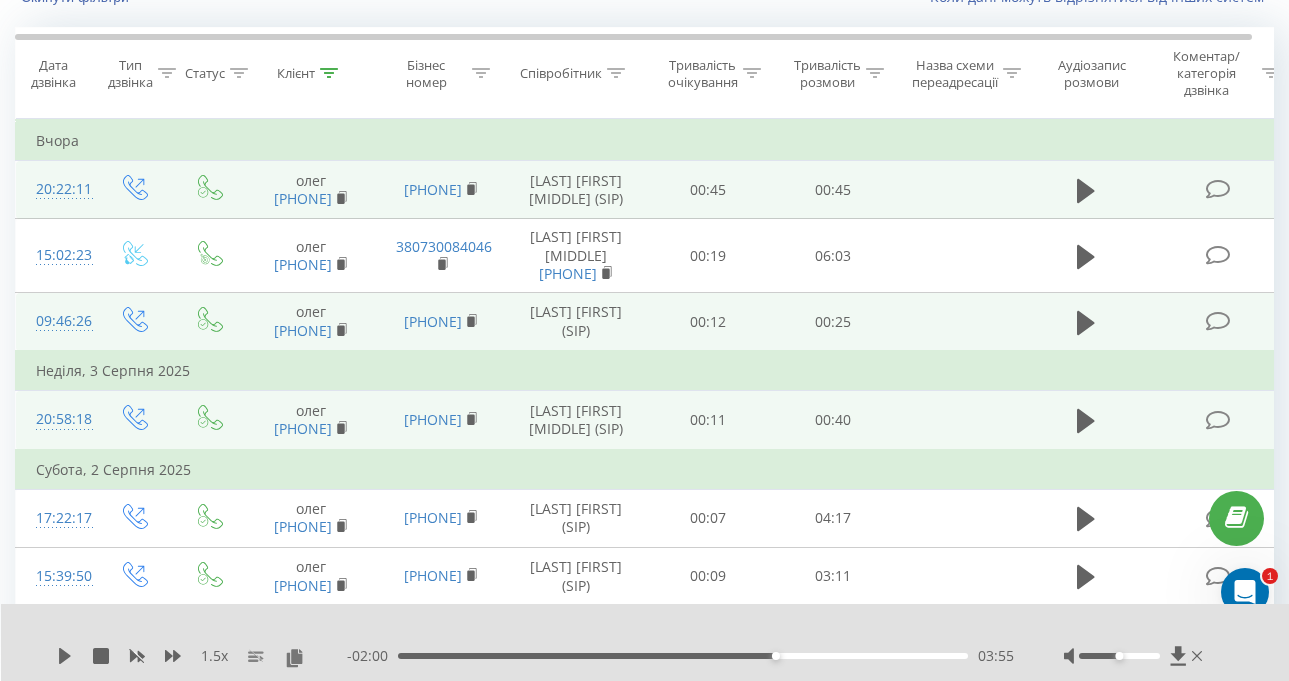 click 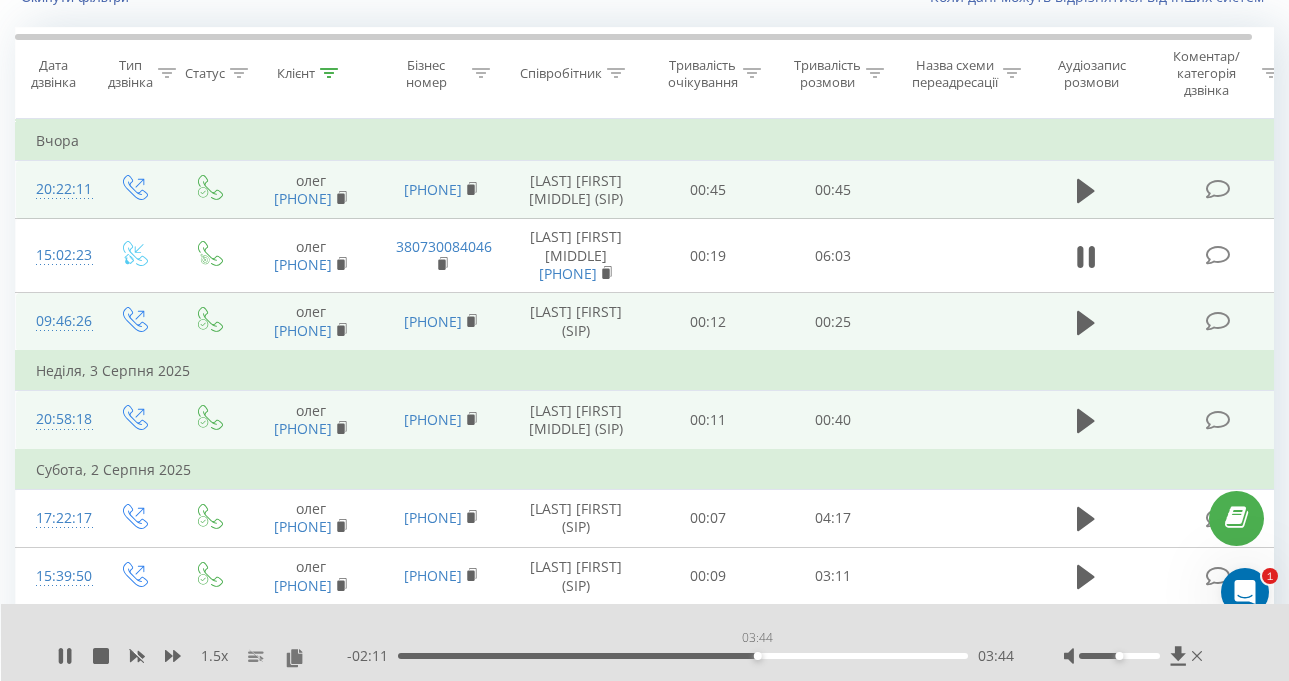 click on "03:44" at bounding box center [683, 656] 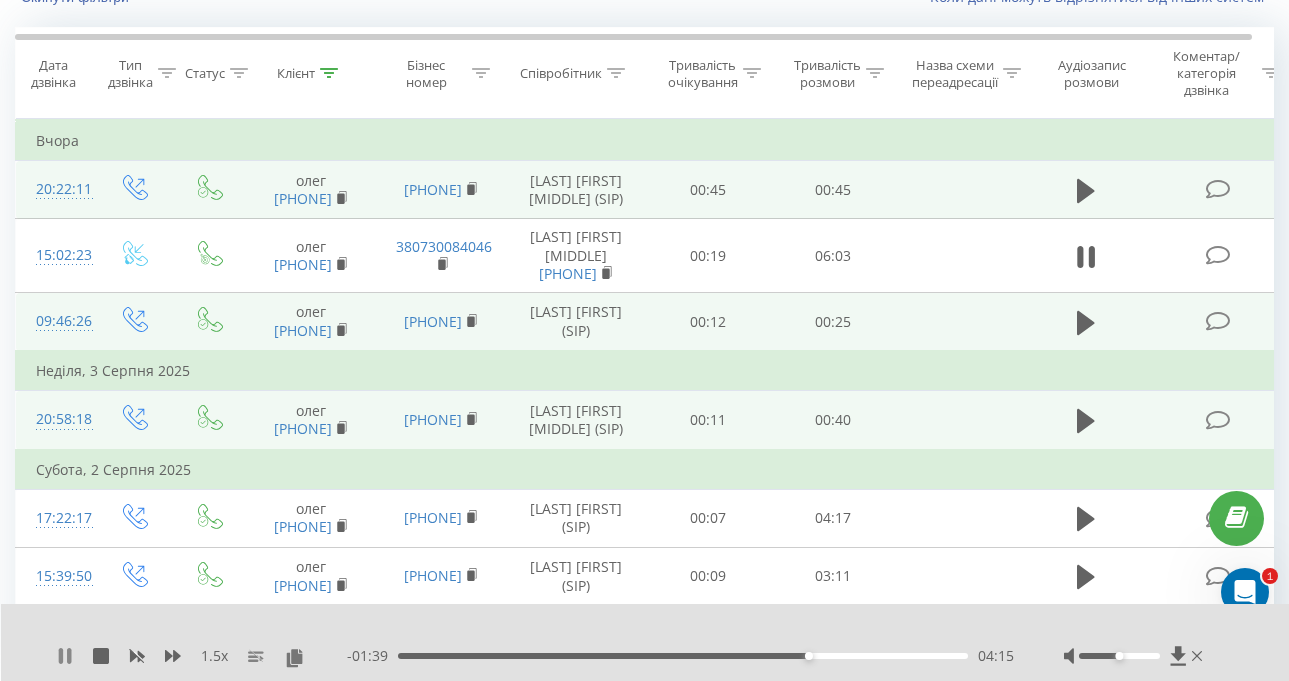click 